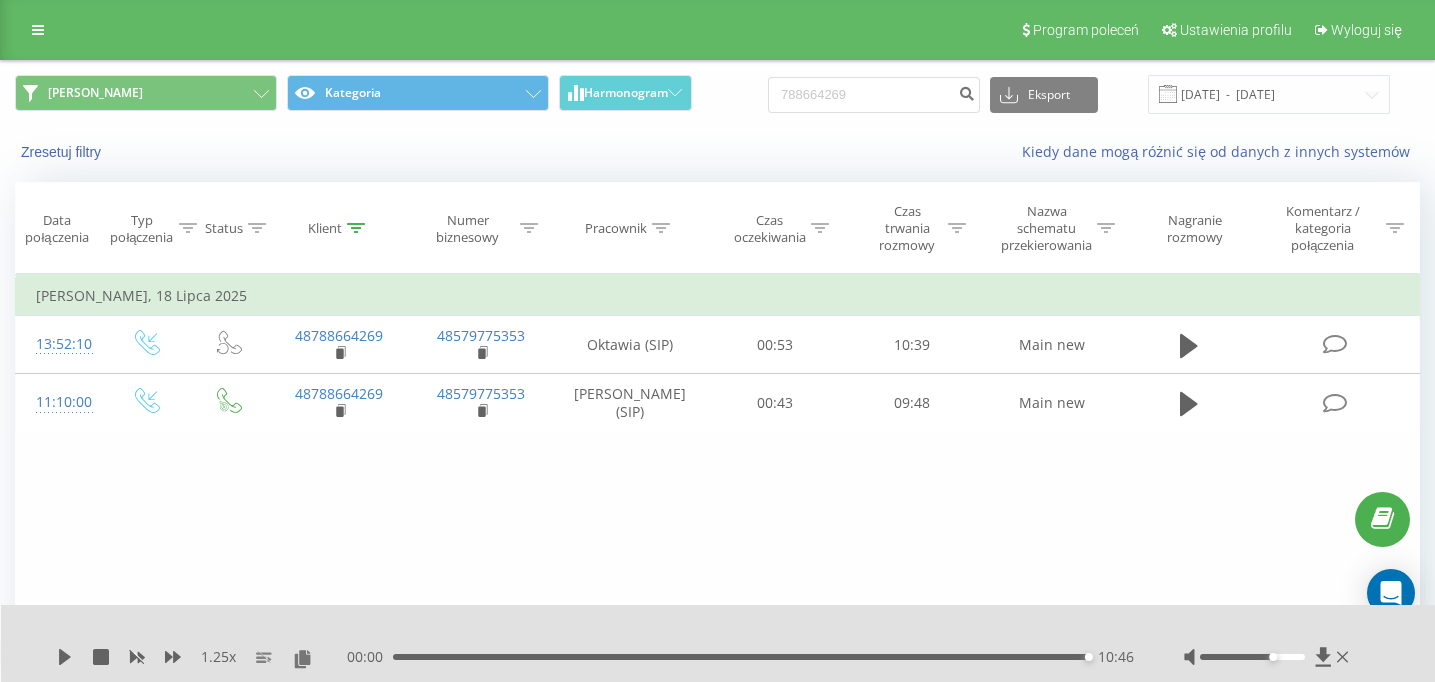 scroll, scrollTop: 0, scrollLeft: 0, axis: both 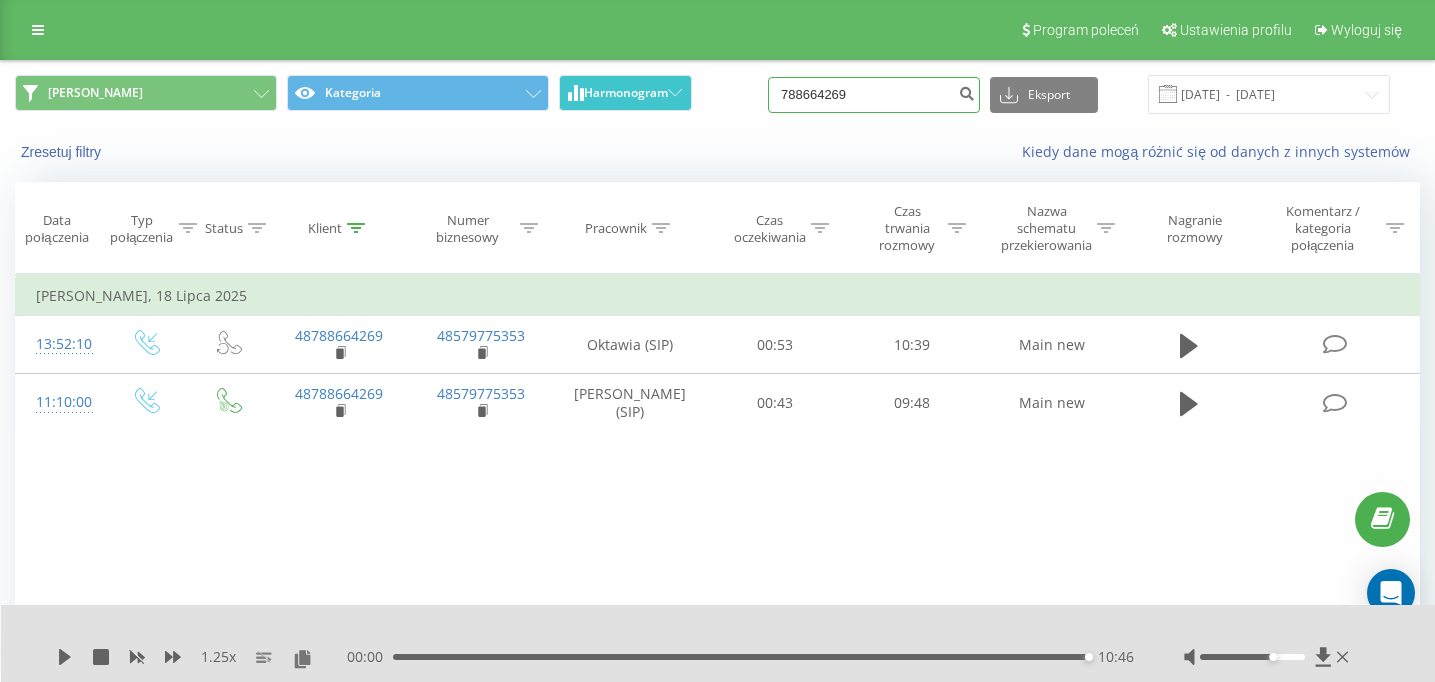 drag, startPoint x: 893, startPoint y: 98, endPoint x: 680, endPoint y: 96, distance: 213.00938 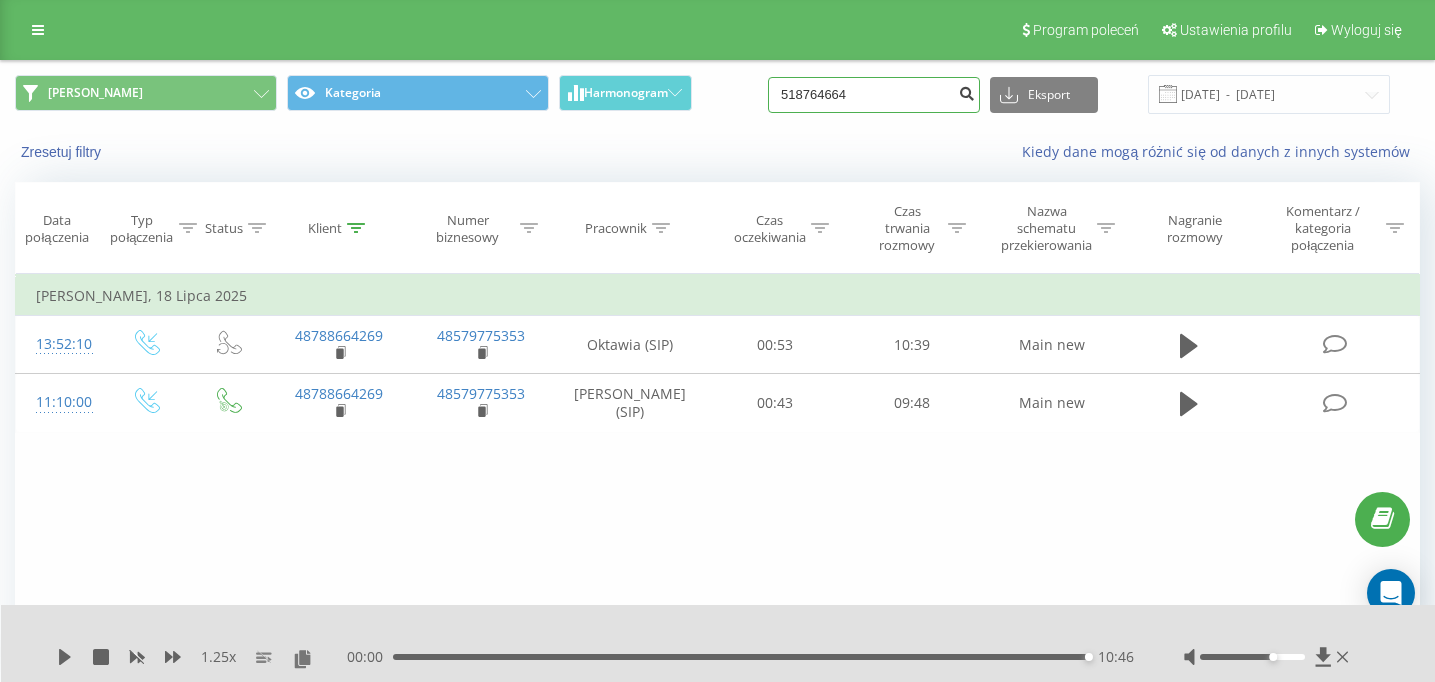 type on "518764664" 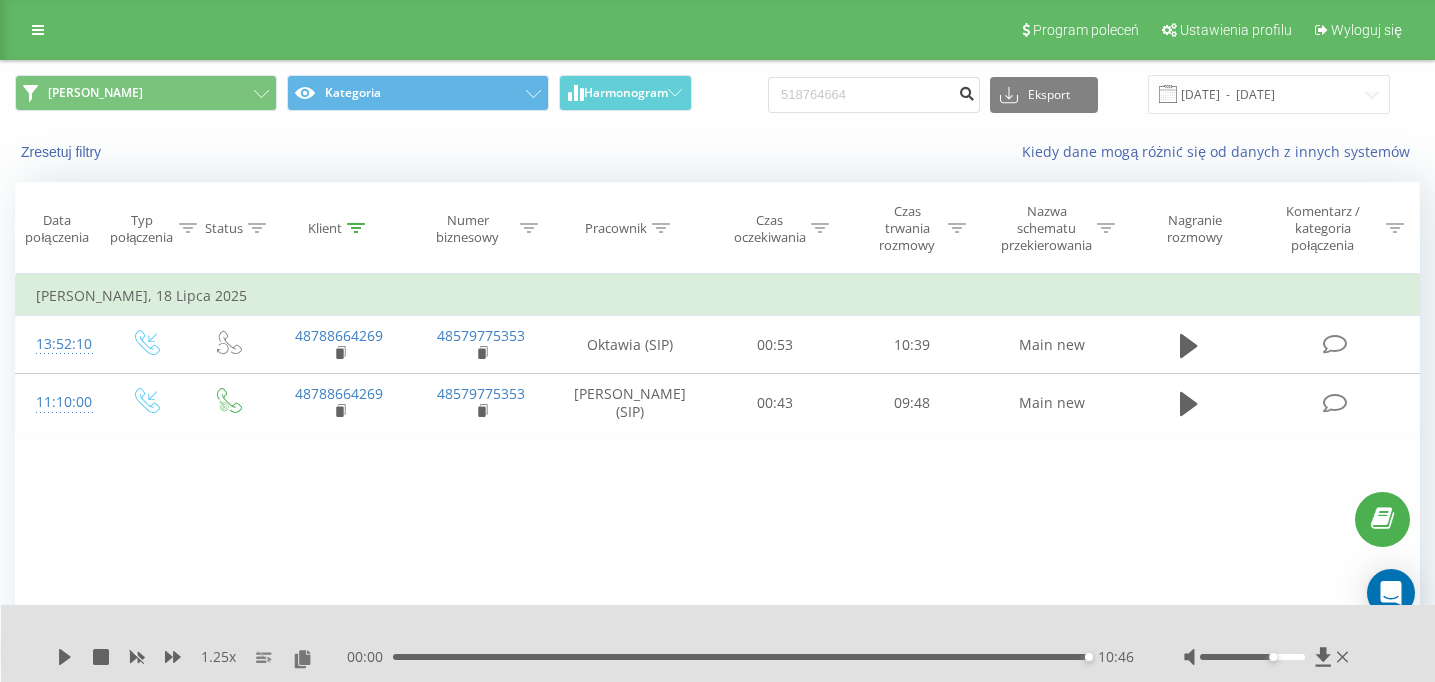 click at bounding box center [966, 91] 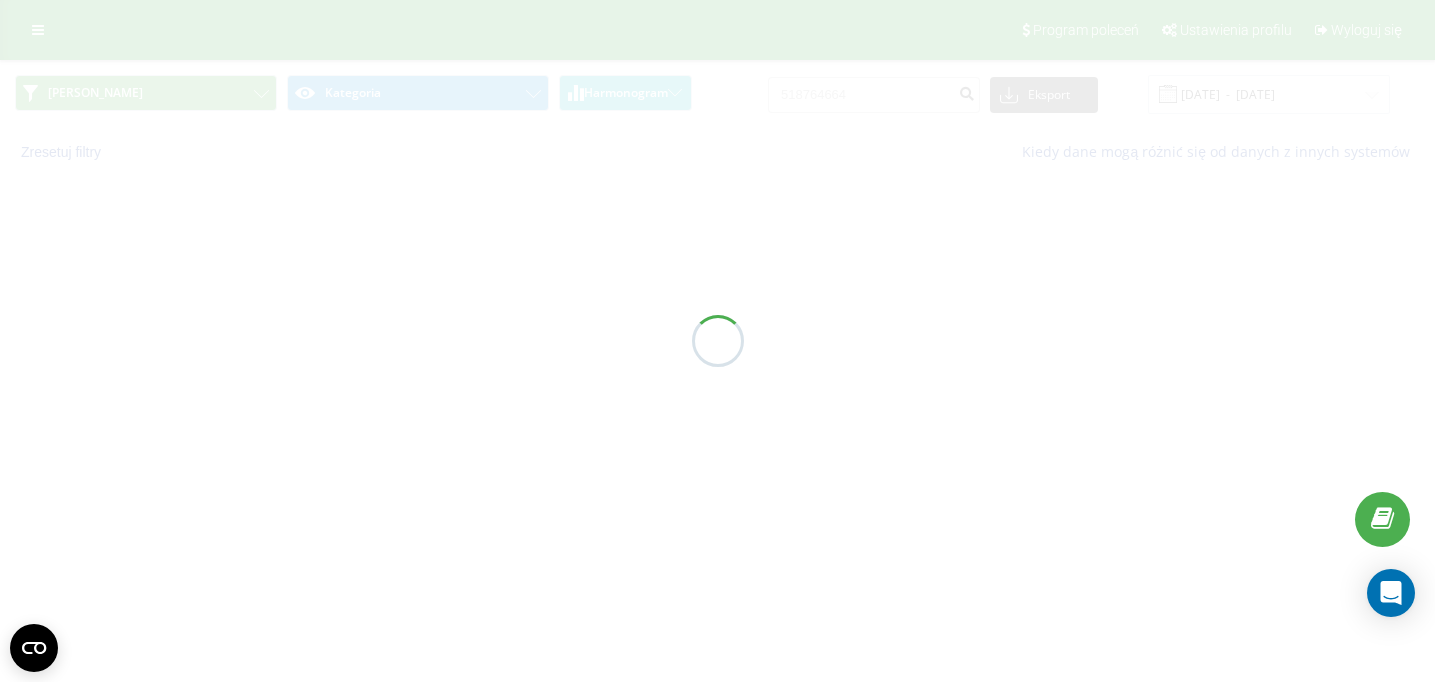 scroll, scrollTop: 0, scrollLeft: 0, axis: both 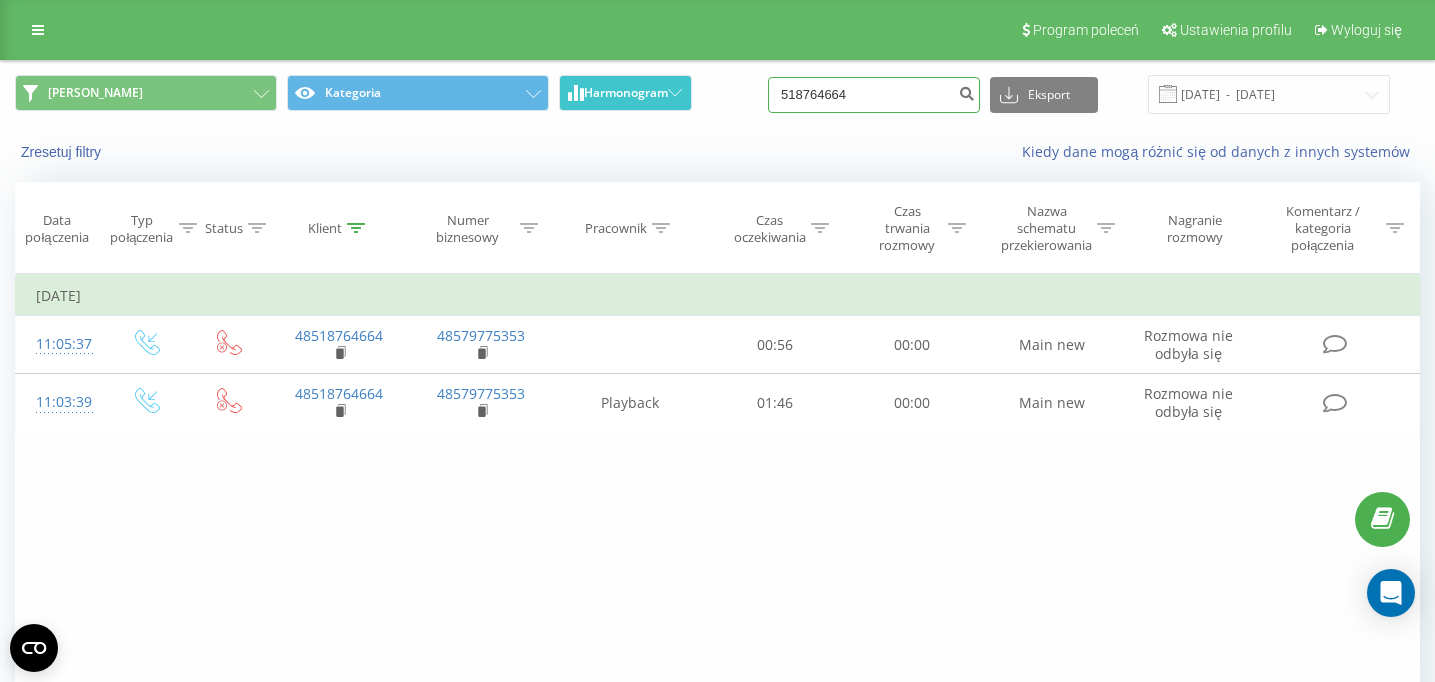 drag, startPoint x: 885, startPoint y: 97, endPoint x: 621, endPoint y: 97, distance: 264 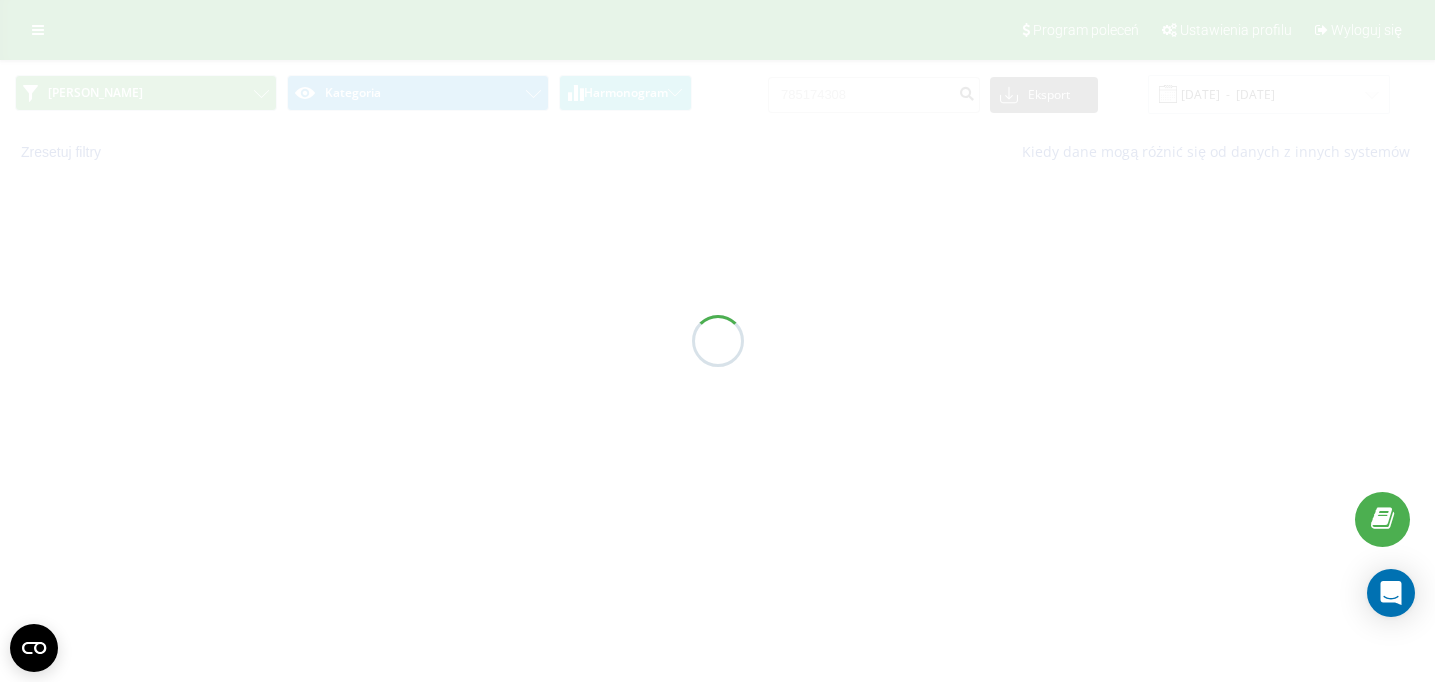 scroll, scrollTop: 0, scrollLeft: 0, axis: both 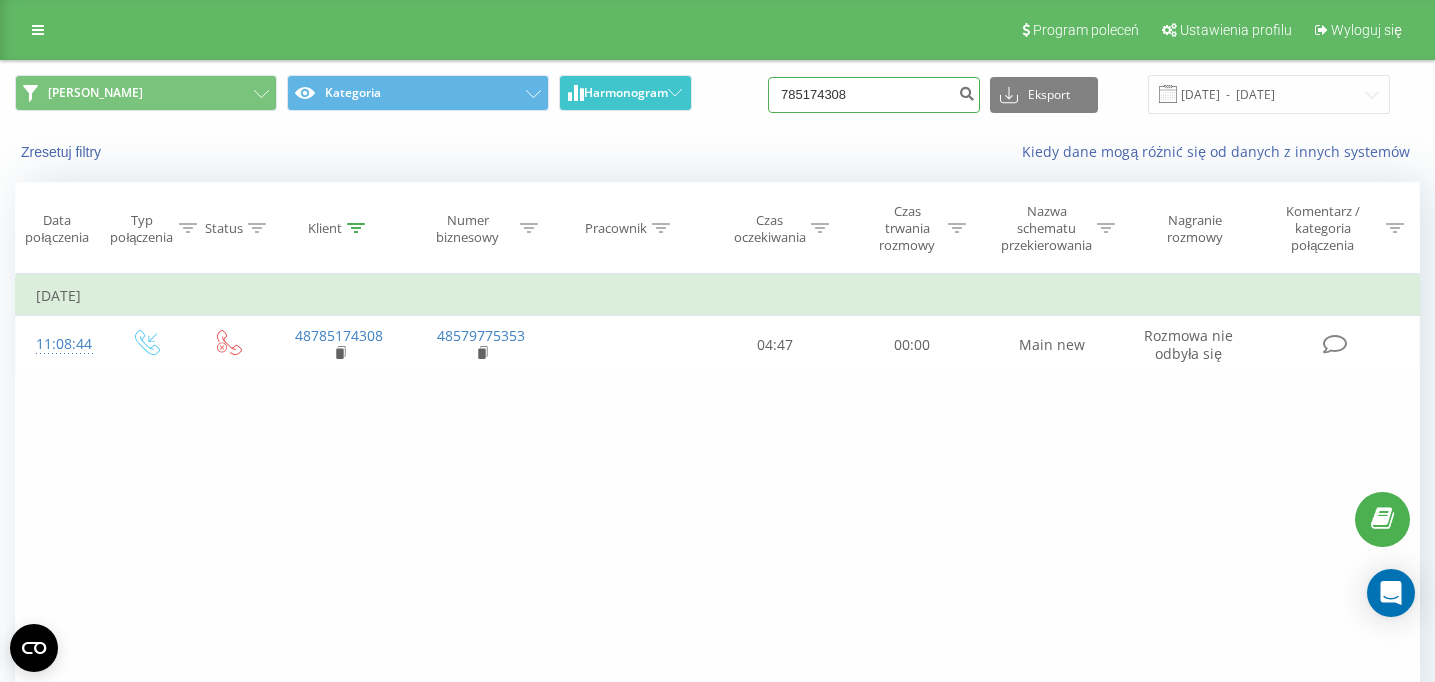 drag, startPoint x: 878, startPoint y: 92, endPoint x: 616, endPoint y: 92, distance: 262 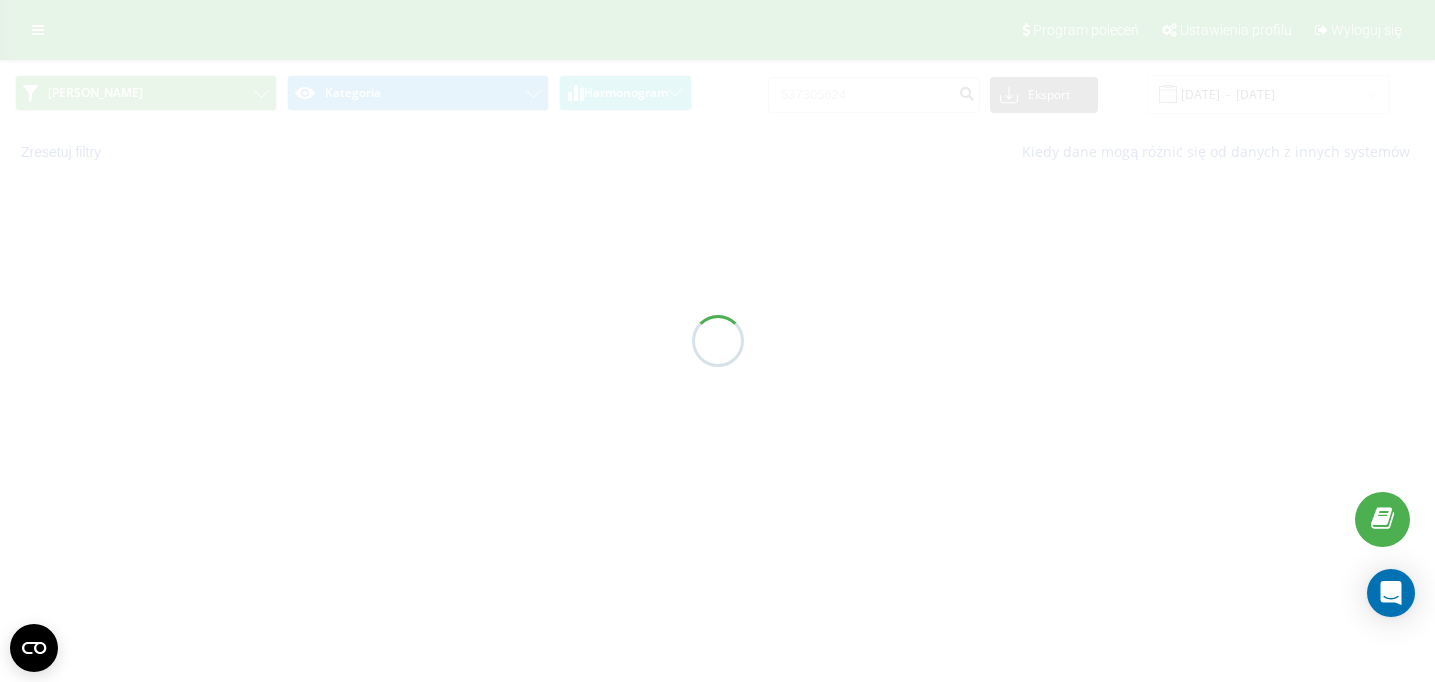 scroll, scrollTop: 0, scrollLeft: 0, axis: both 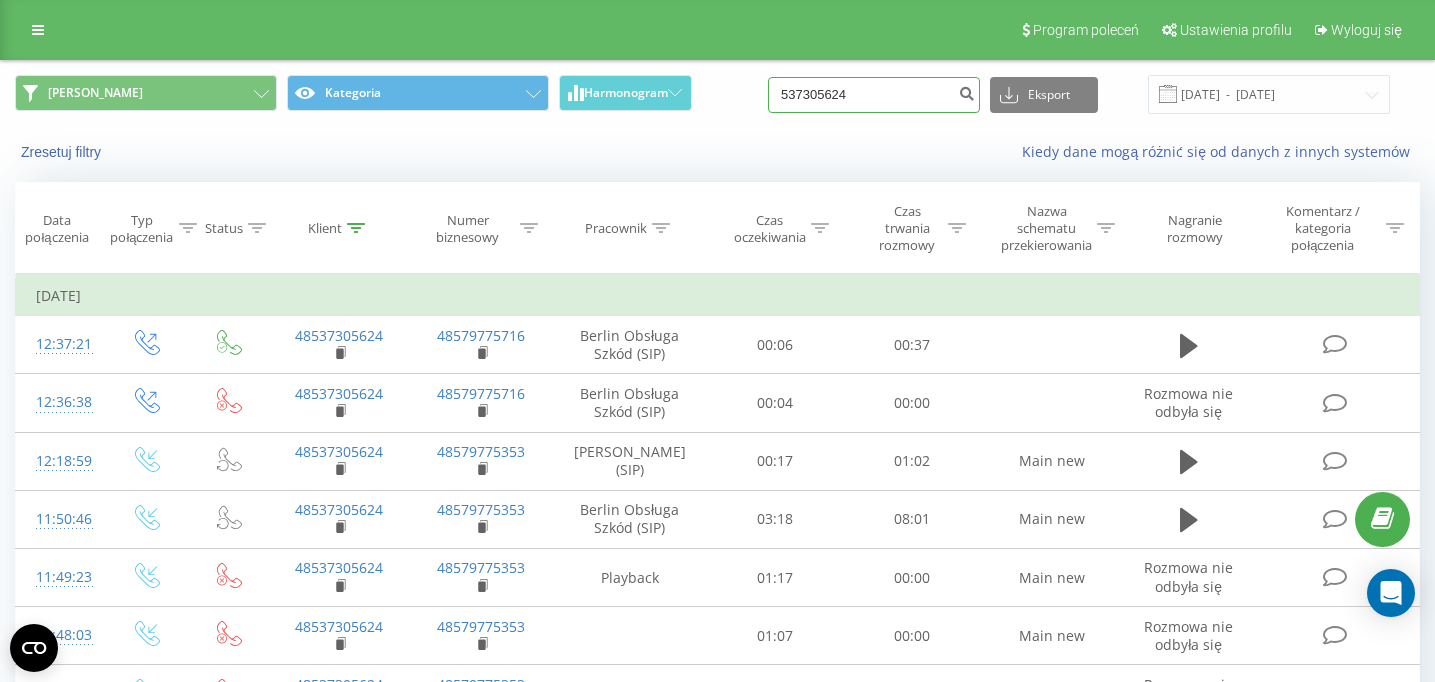 drag, startPoint x: 882, startPoint y: 93, endPoint x: 703, endPoint y: 96, distance: 179.02513 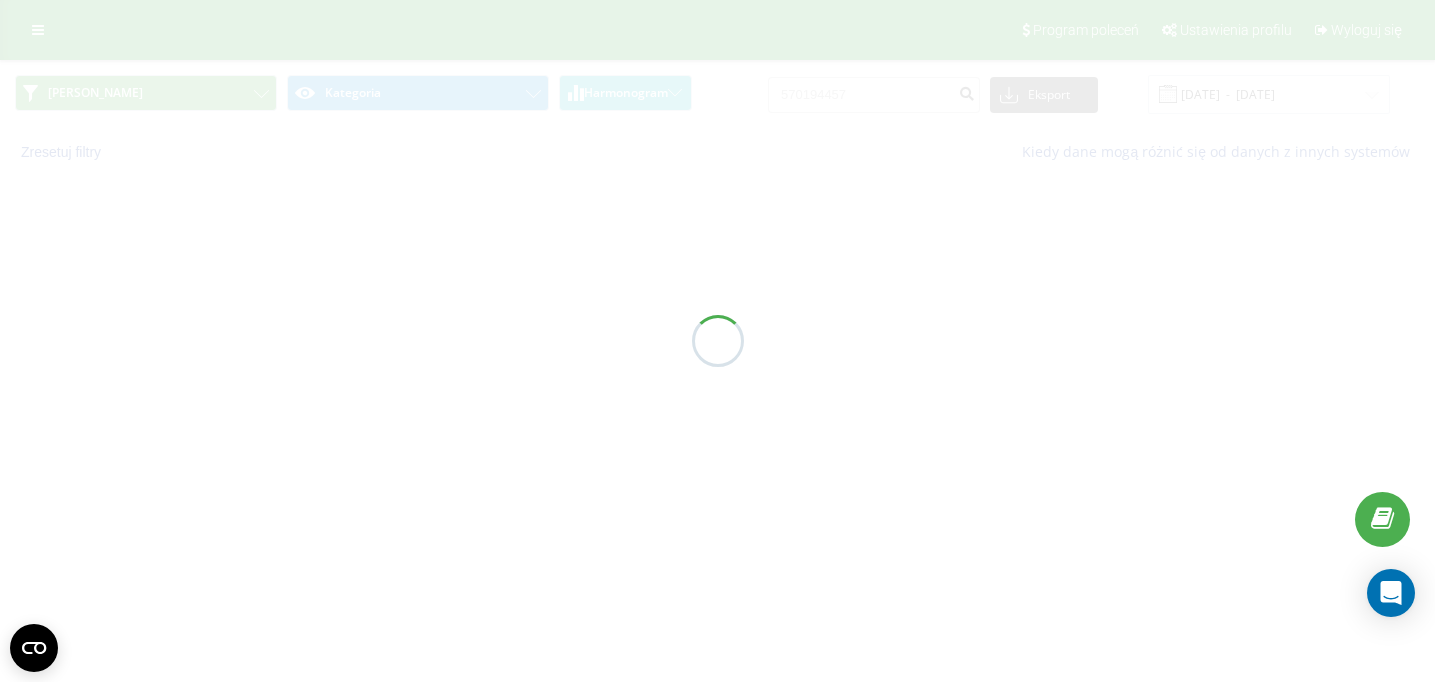 scroll, scrollTop: 0, scrollLeft: 0, axis: both 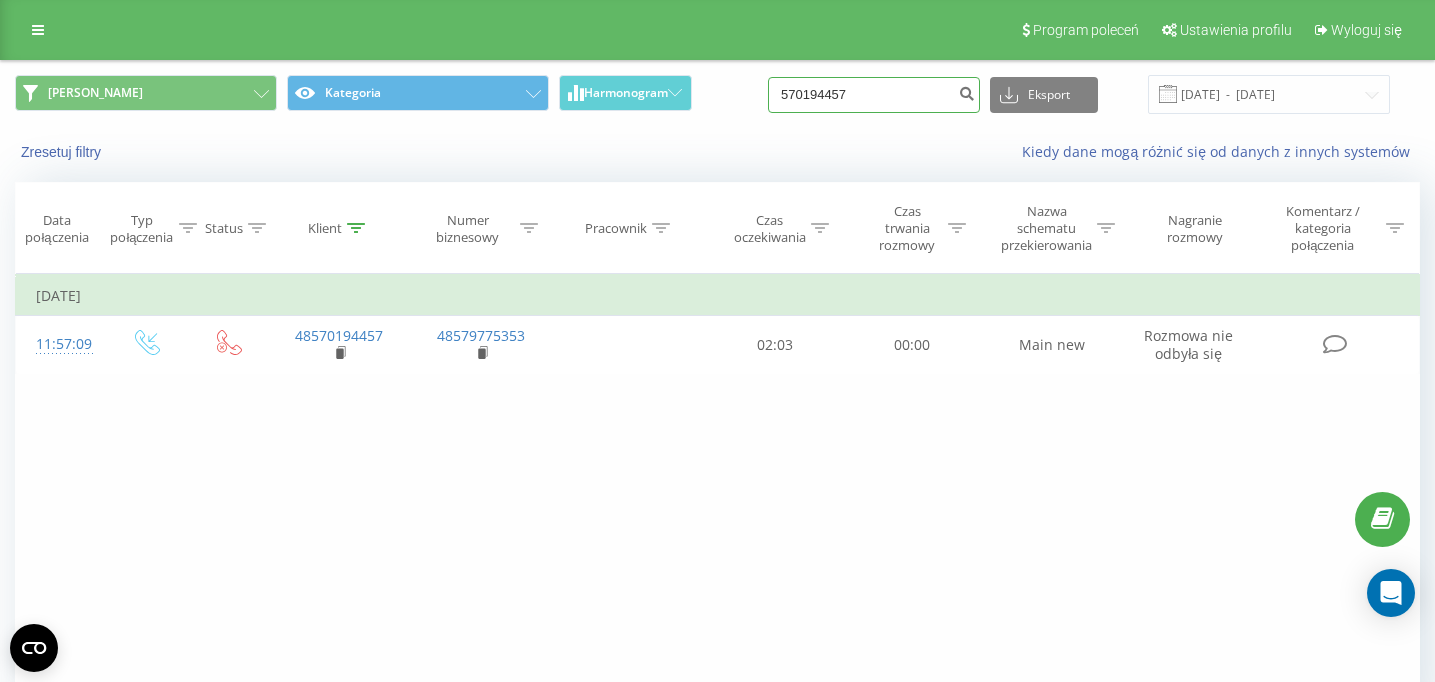 drag, startPoint x: 884, startPoint y: 100, endPoint x: 643, endPoint y: 103, distance: 241.01868 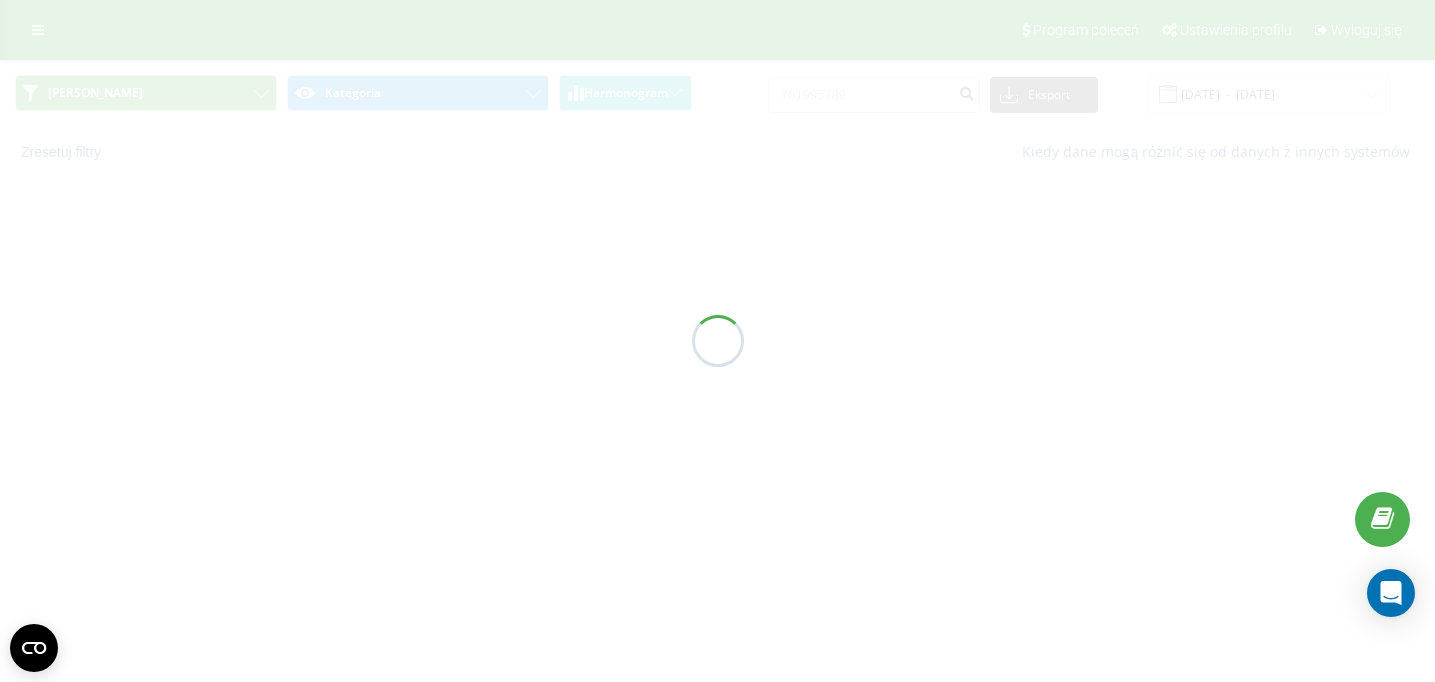 scroll, scrollTop: 0, scrollLeft: 0, axis: both 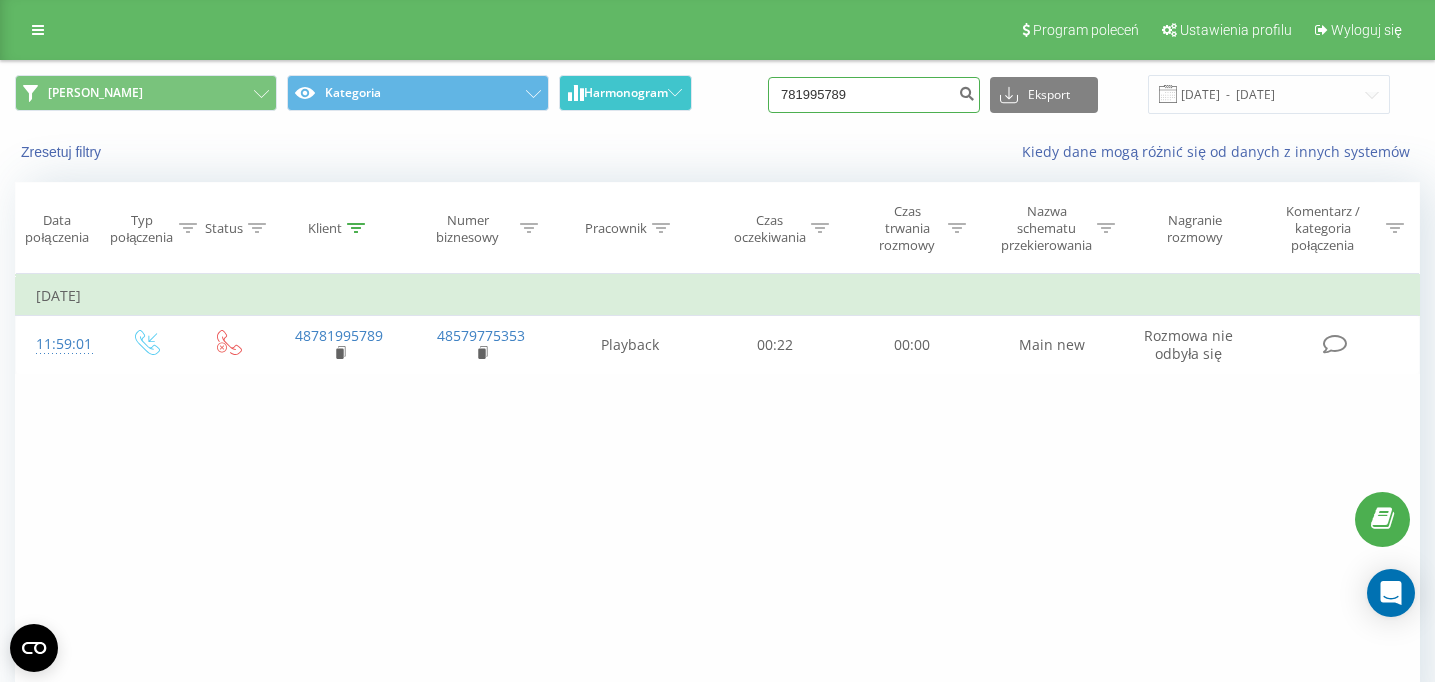 drag, startPoint x: 896, startPoint y: 89, endPoint x: 643, endPoint y: 89, distance: 253 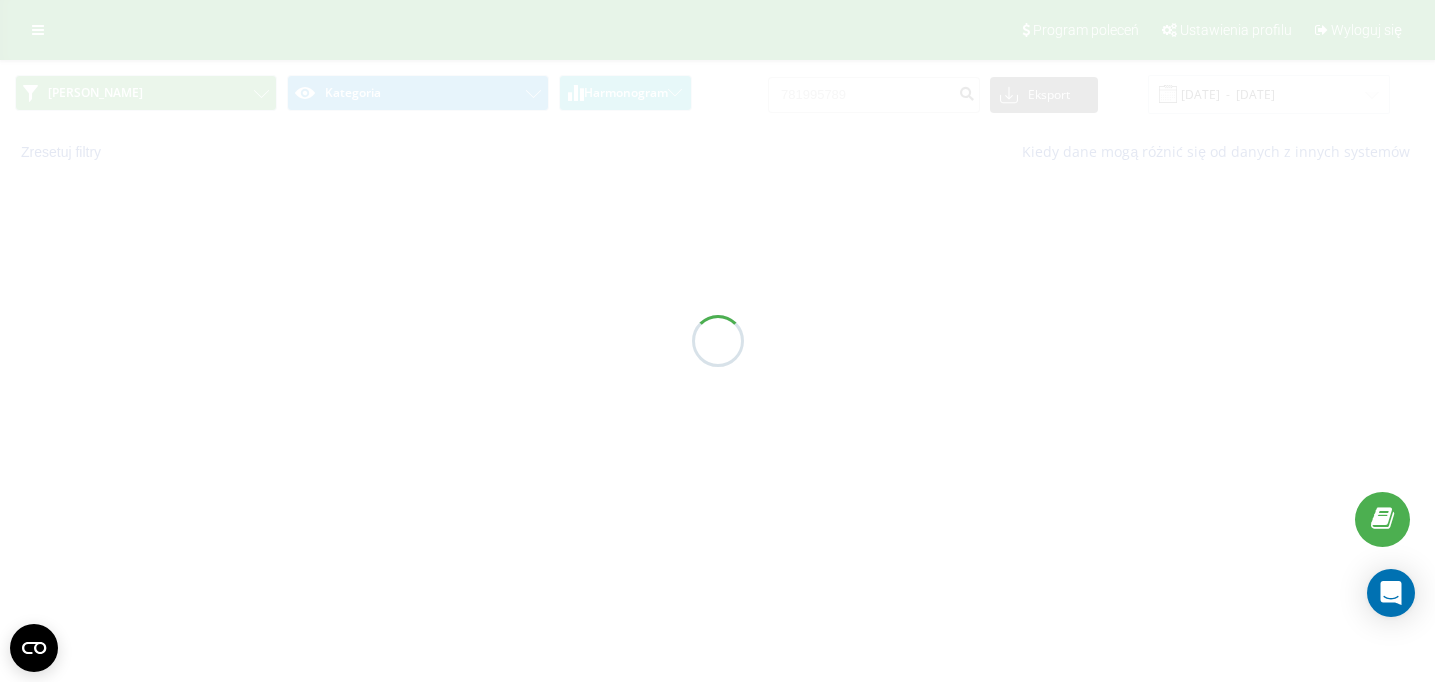 scroll, scrollTop: 0, scrollLeft: 0, axis: both 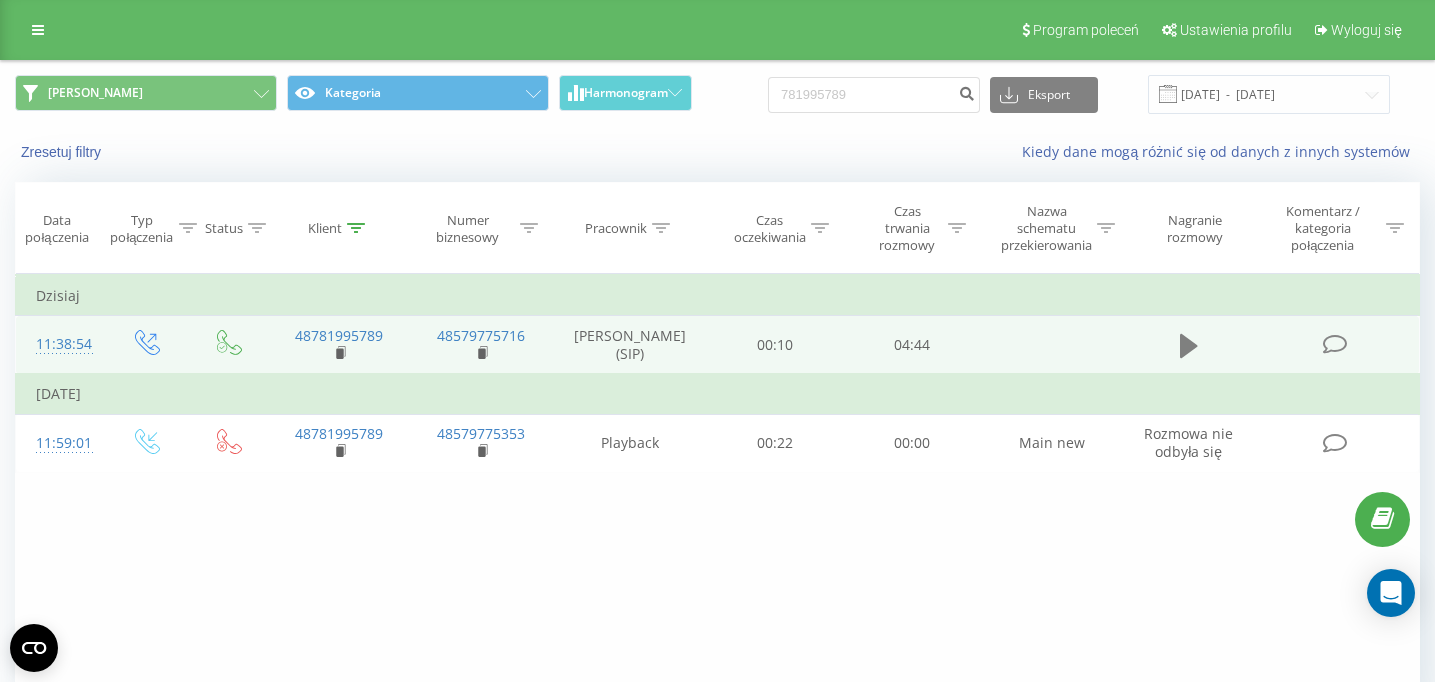 click 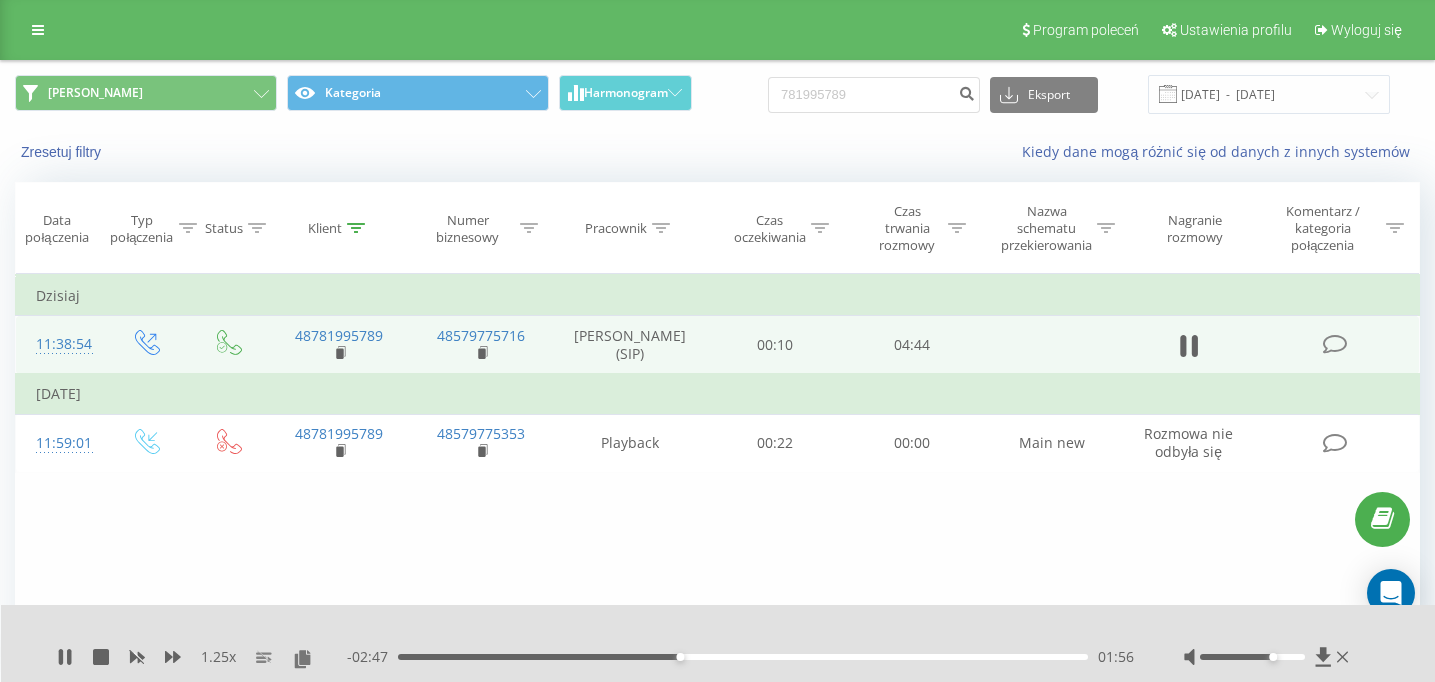 click on "1.25 x  - 02:47 01:56   01:56" at bounding box center [718, 643] 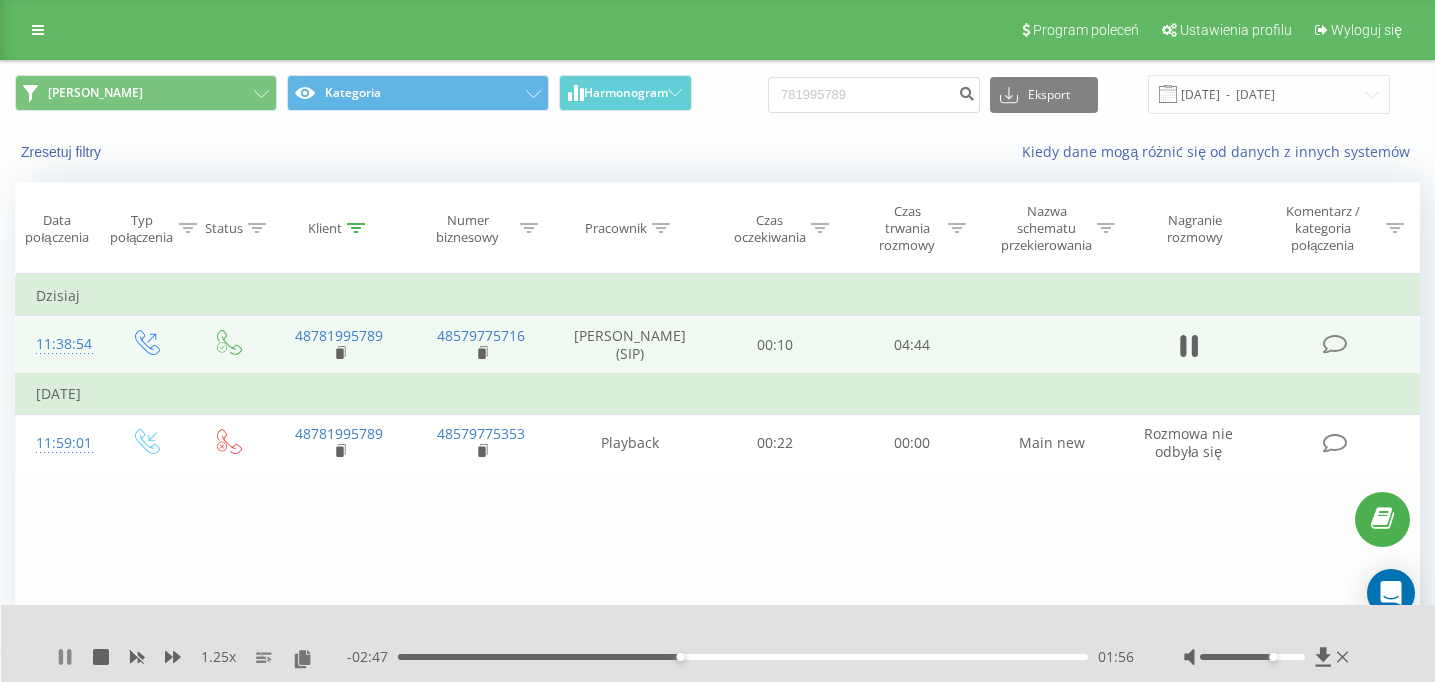 click 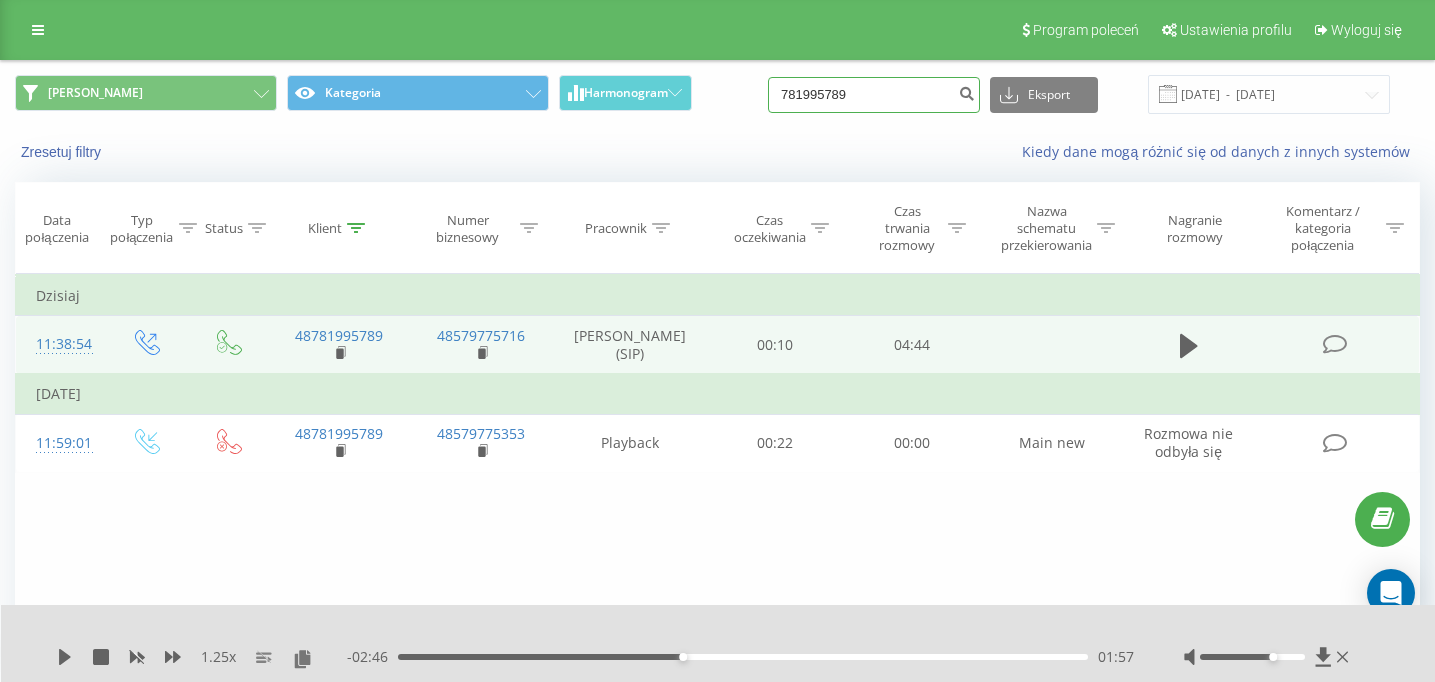 drag, startPoint x: 892, startPoint y: 99, endPoint x: 694, endPoint y: 99, distance: 198 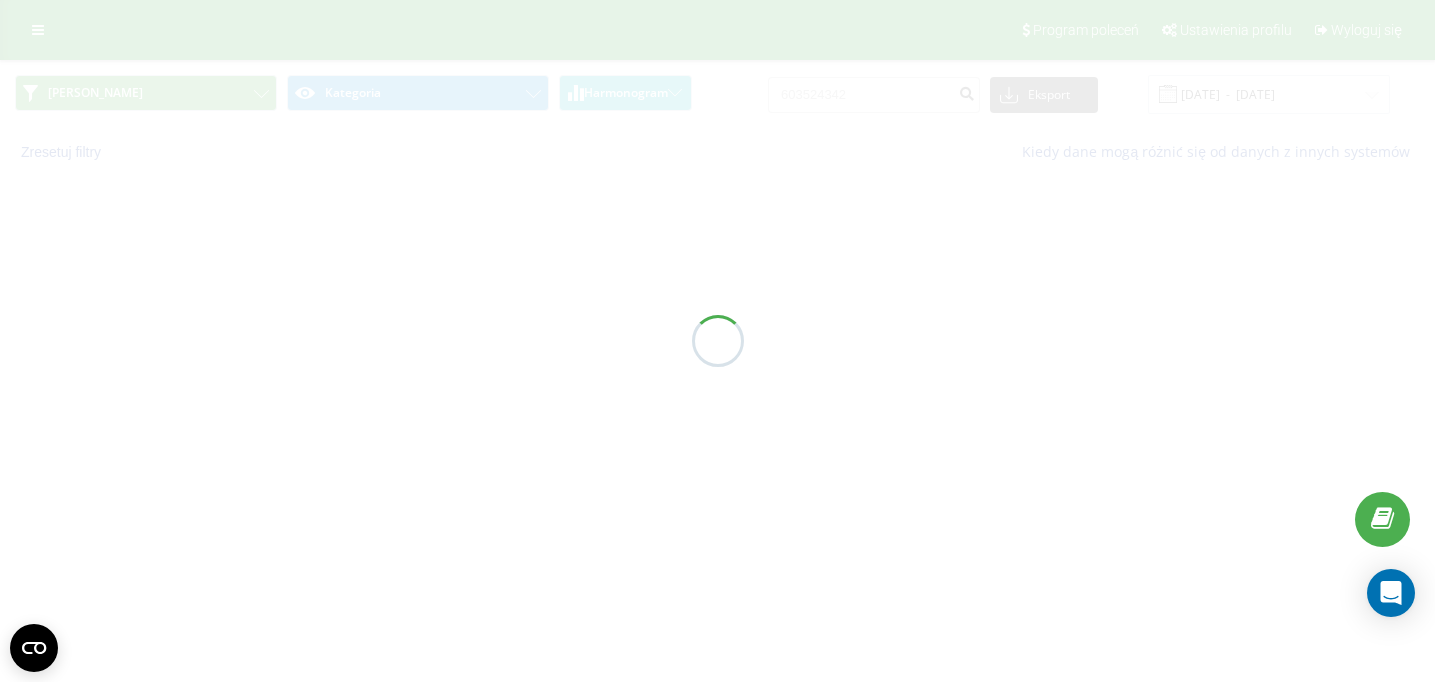 scroll, scrollTop: 0, scrollLeft: 0, axis: both 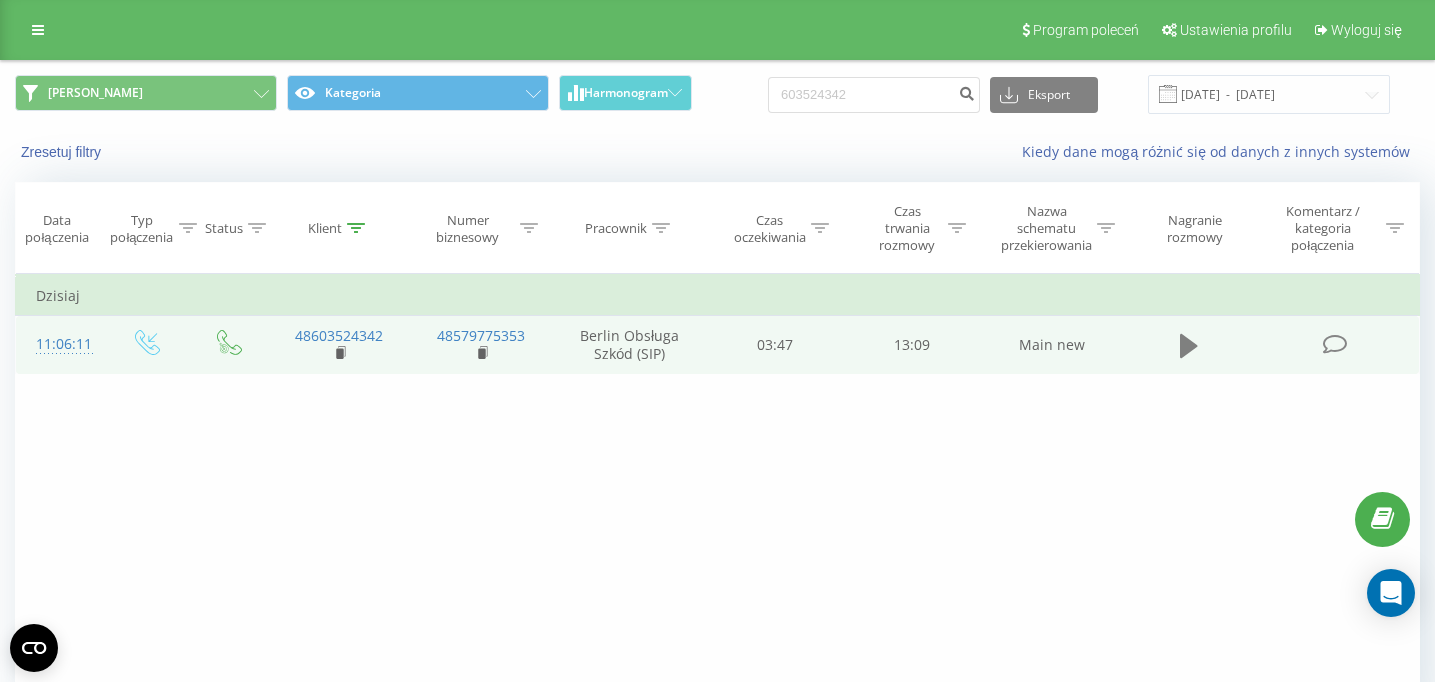 click 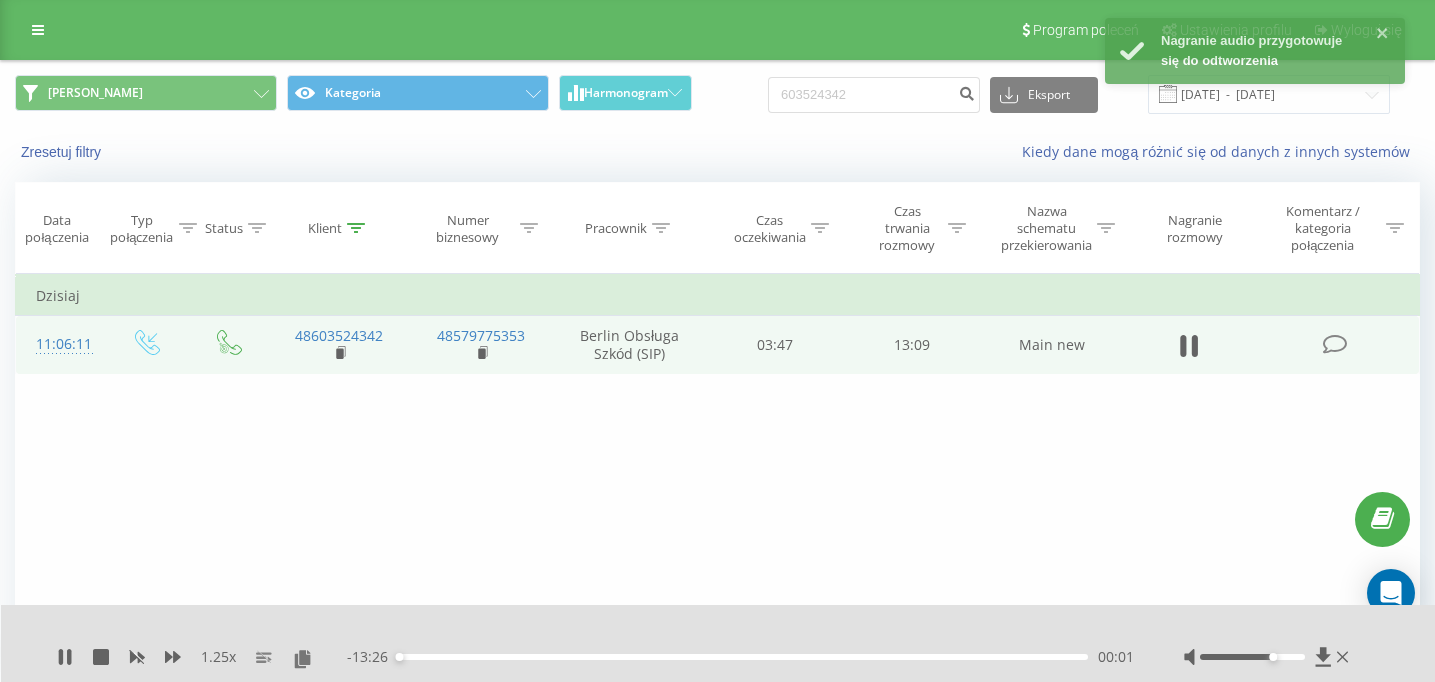 click on "00:01" at bounding box center [743, 657] 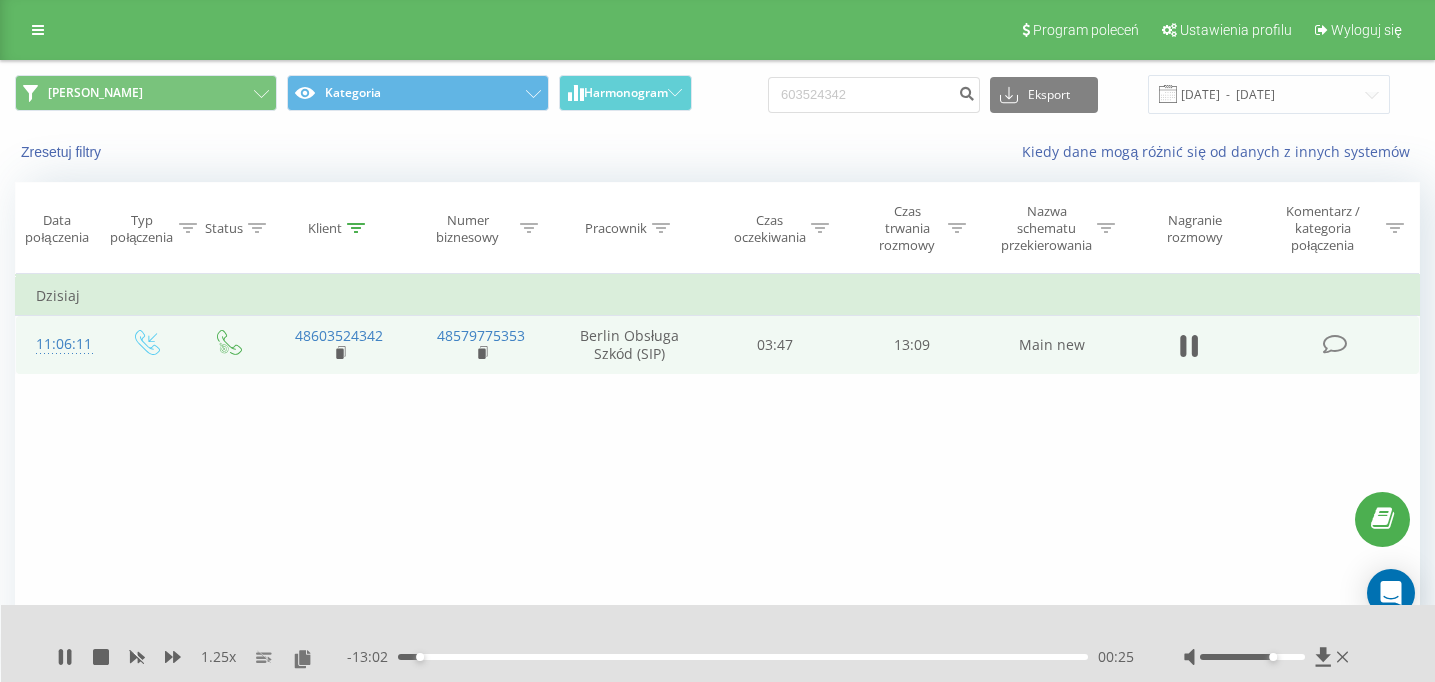 click on "00:25" at bounding box center (743, 657) 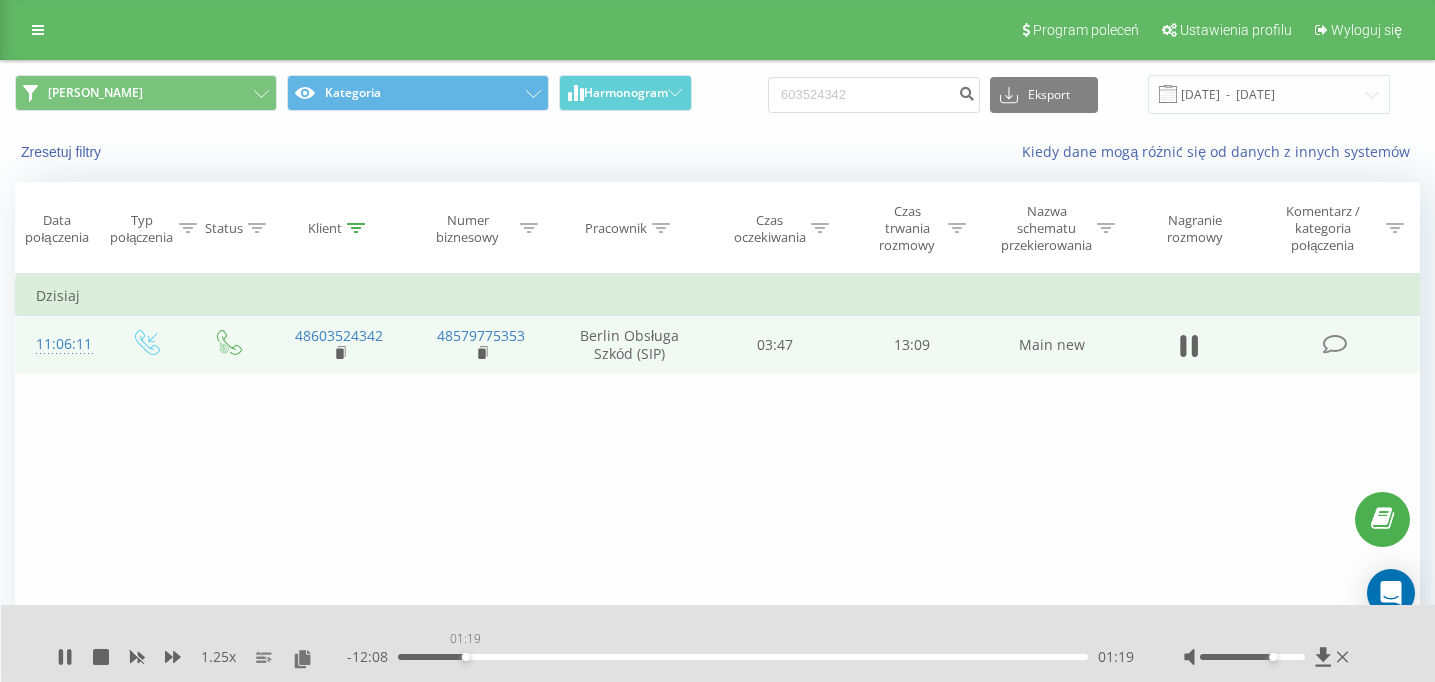click on "01:19" at bounding box center (743, 657) 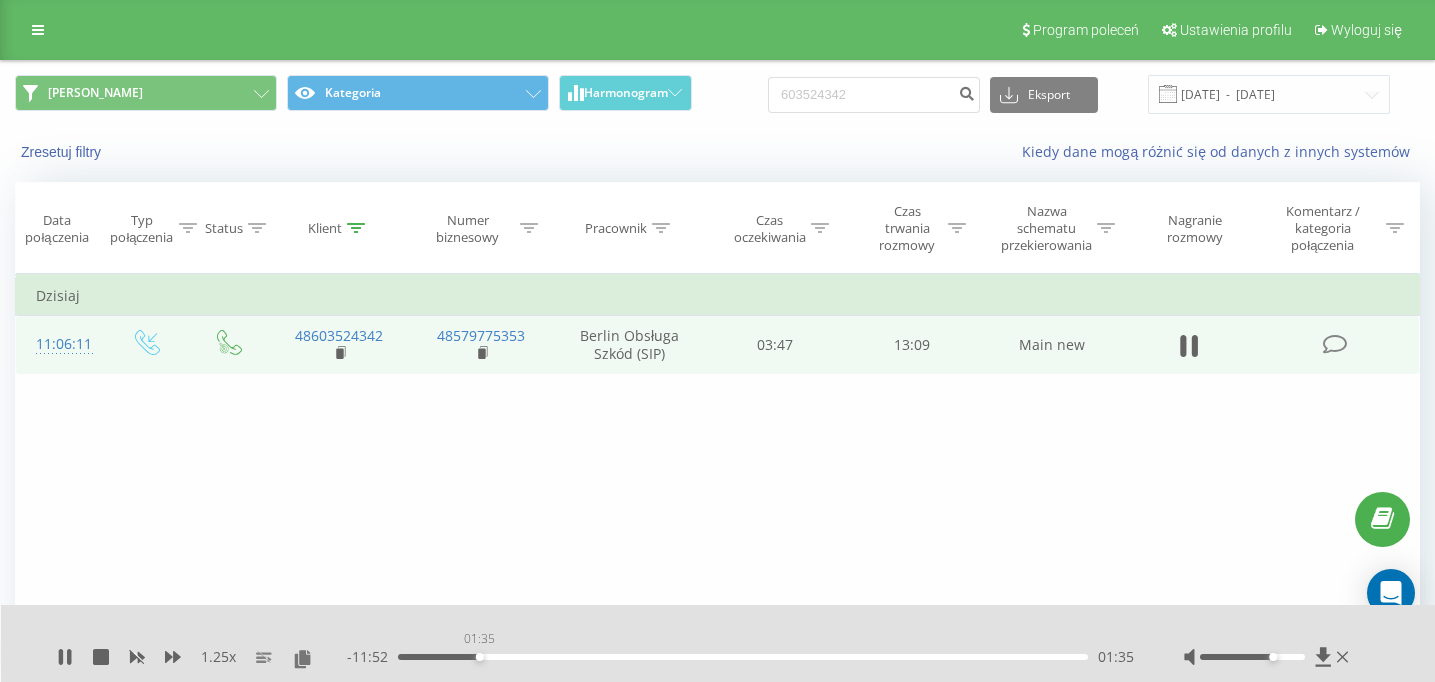 click on "01:35" at bounding box center (743, 657) 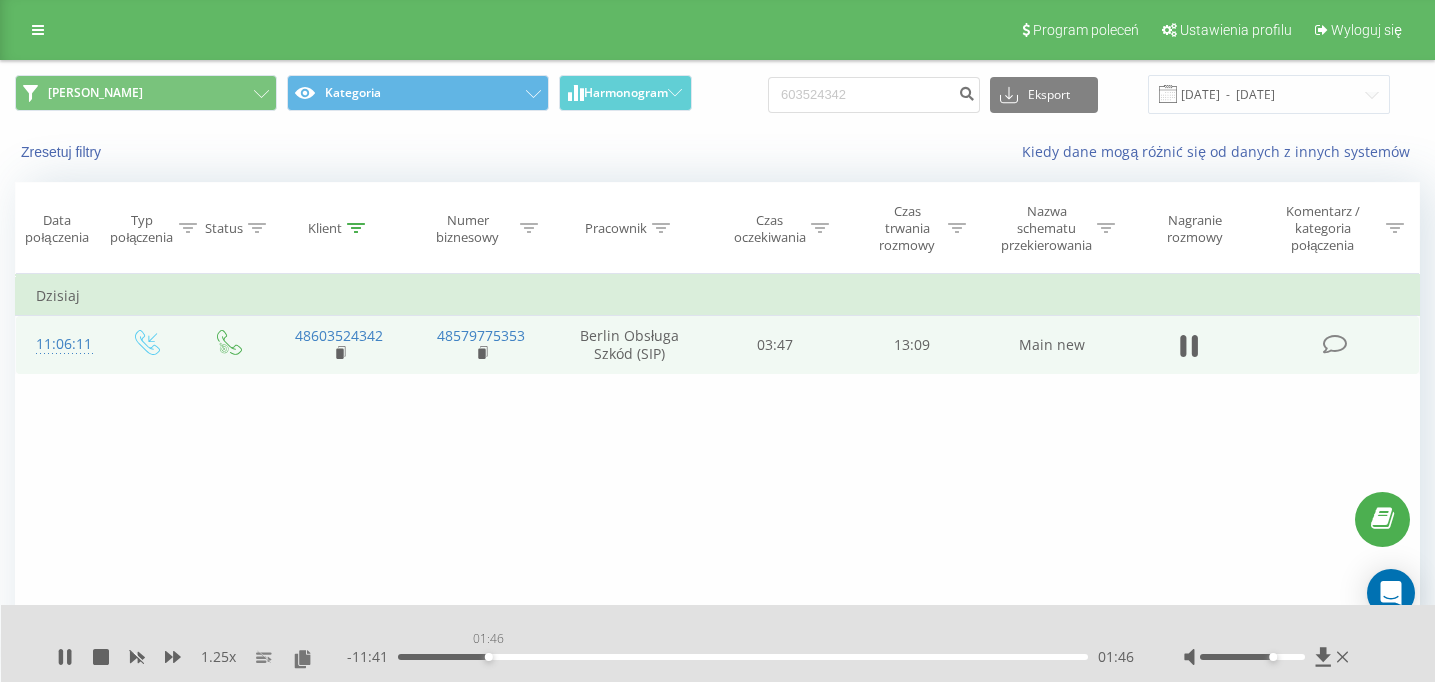 click on "01:46" at bounding box center [743, 657] 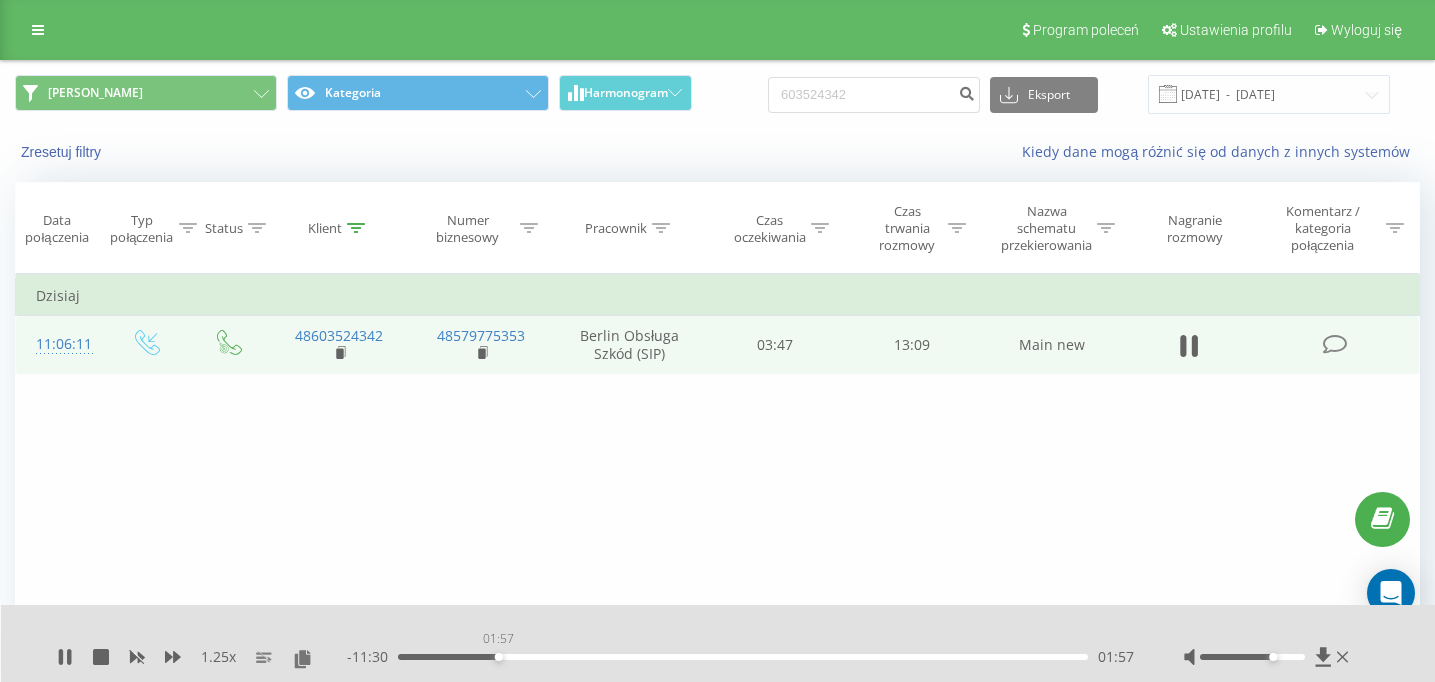 click on "01:57" at bounding box center [743, 657] 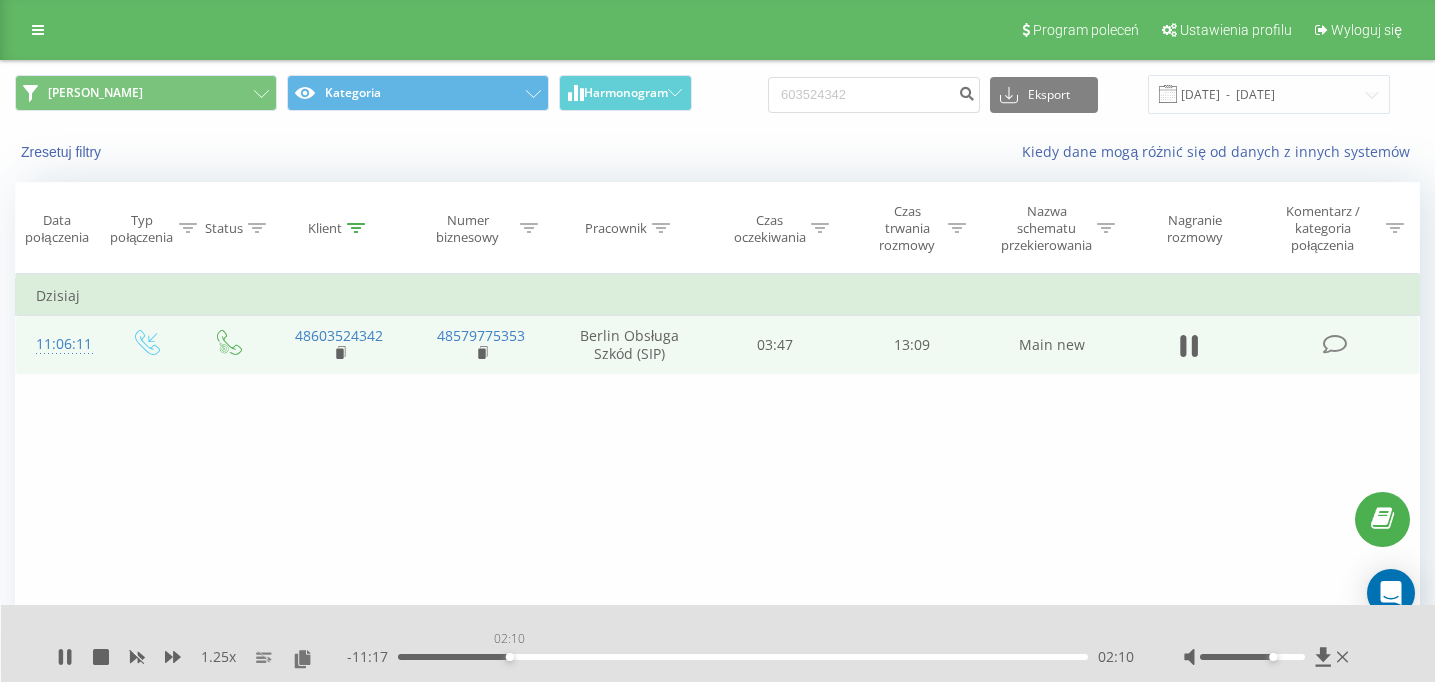 click on "02:10" at bounding box center (743, 657) 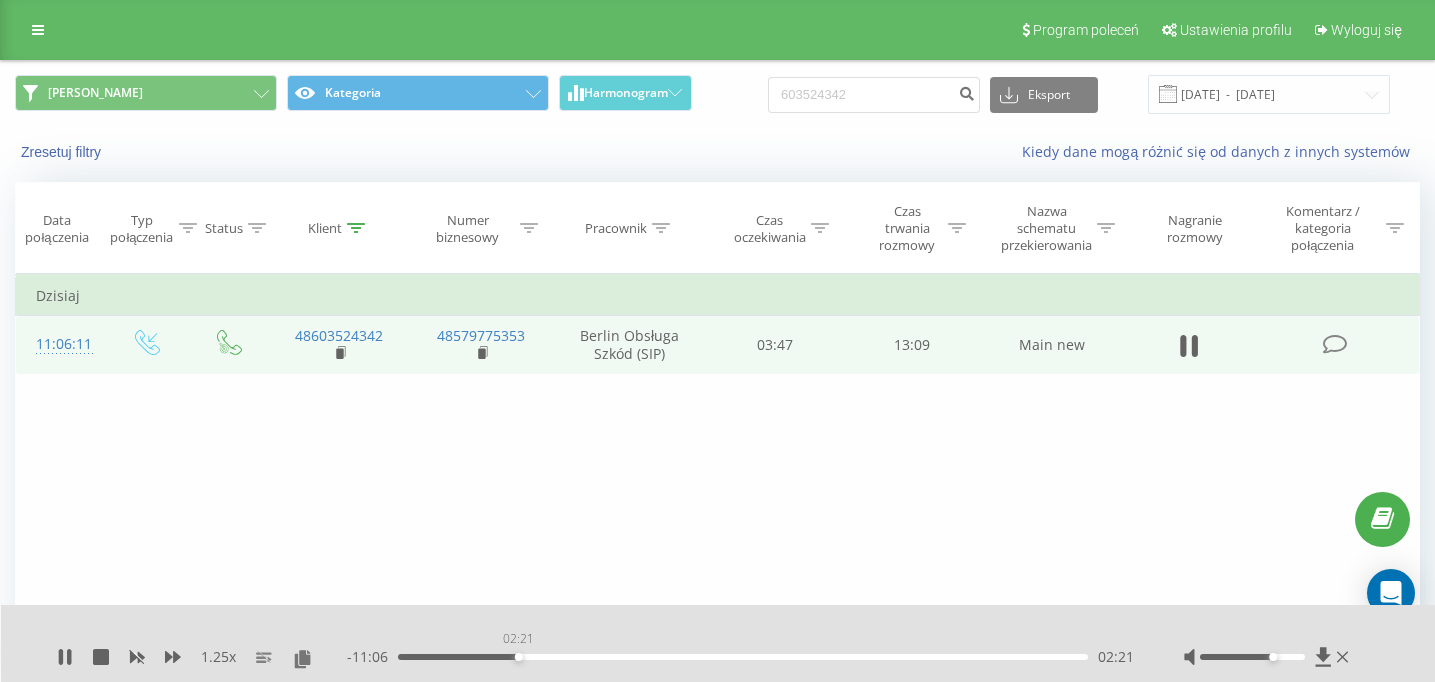 click on "02:21" at bounding box center (743, 657) 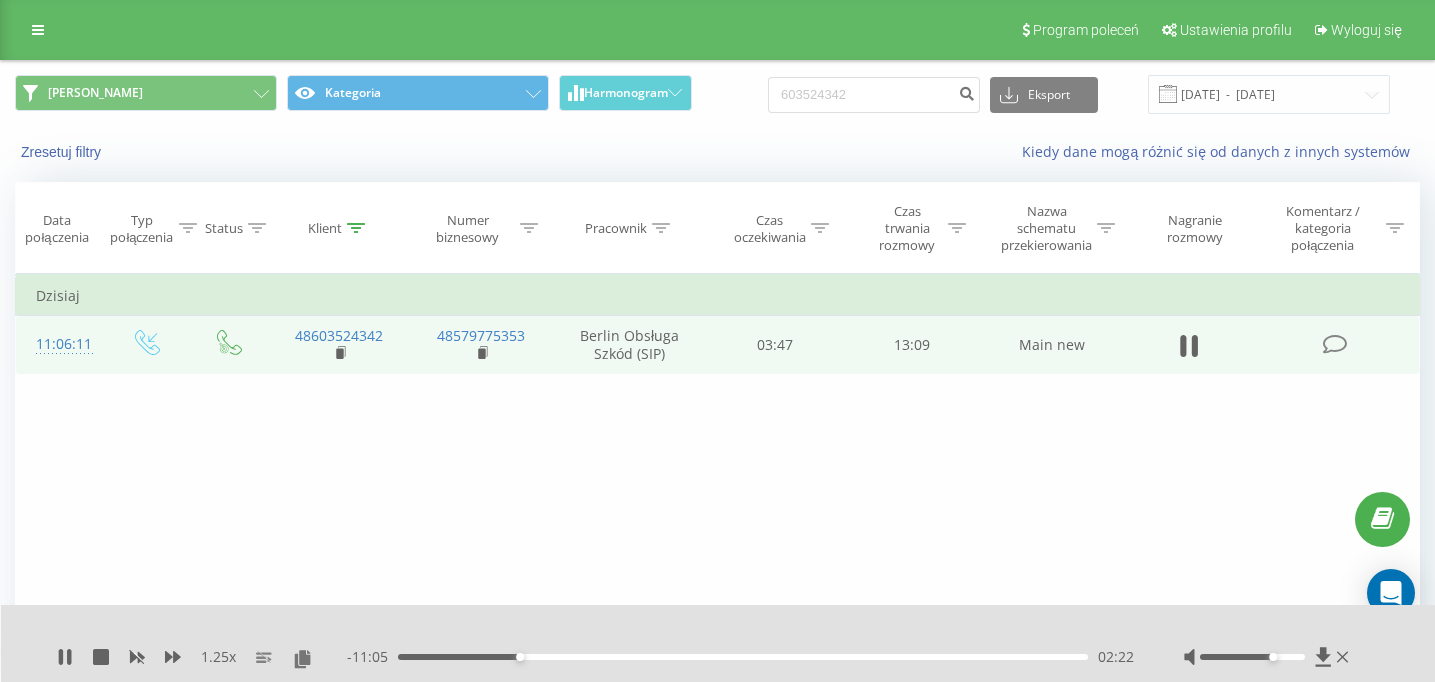 click on "02:22" at bounding box center [743, 657] 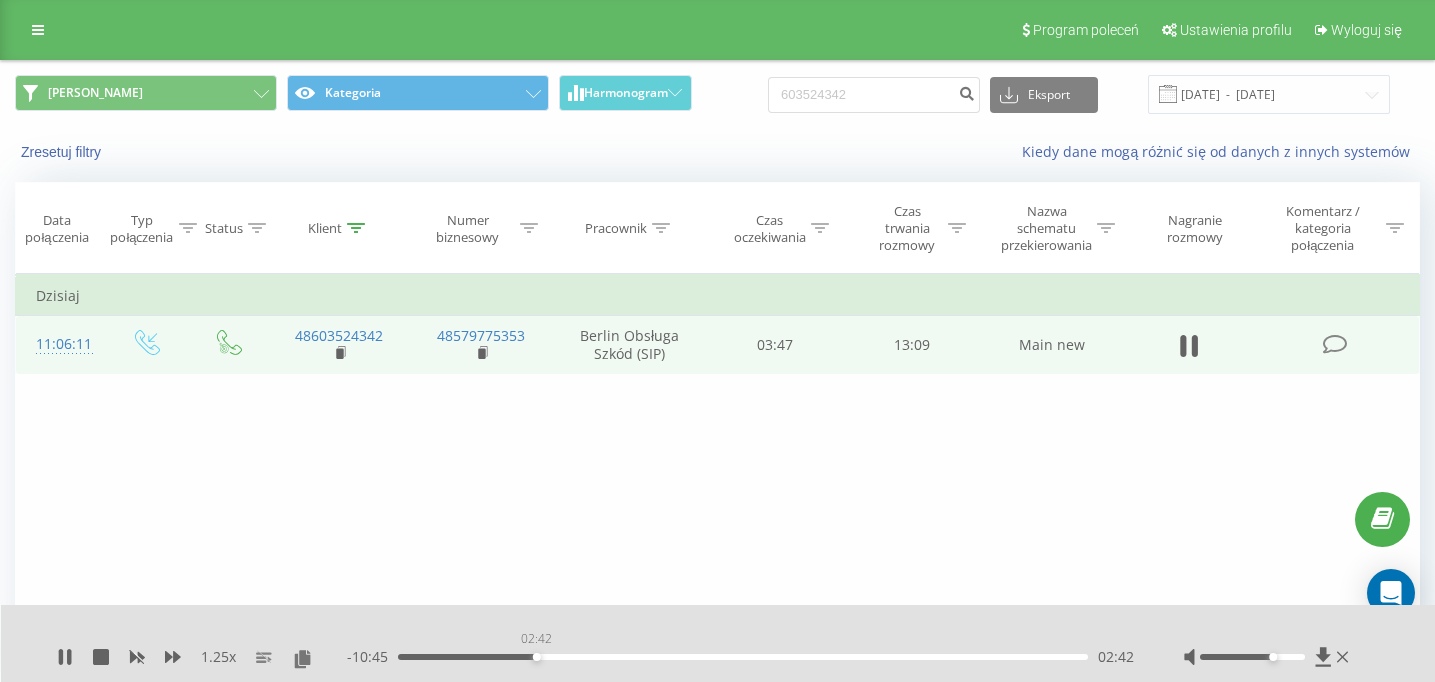 click on "02:42" at bounding box center [743, 657] 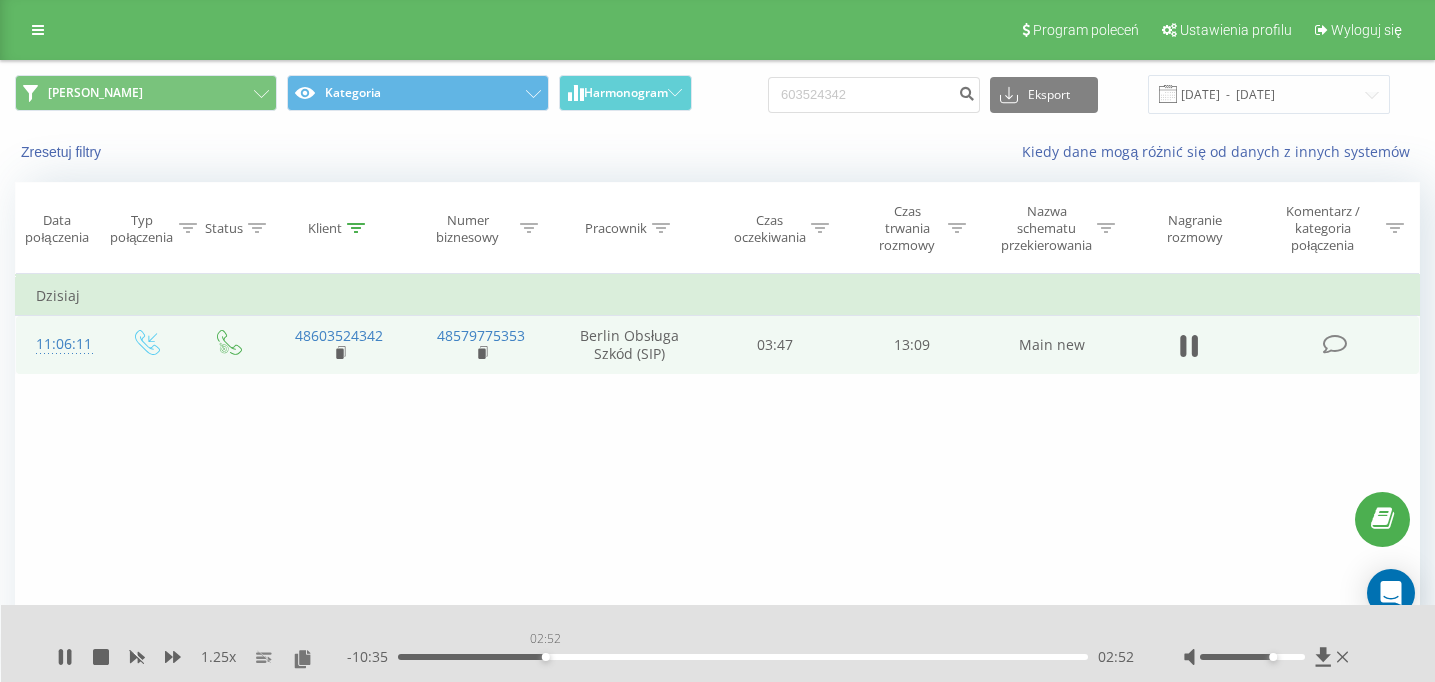 click on "02:52" at bounding box center [743, 657] 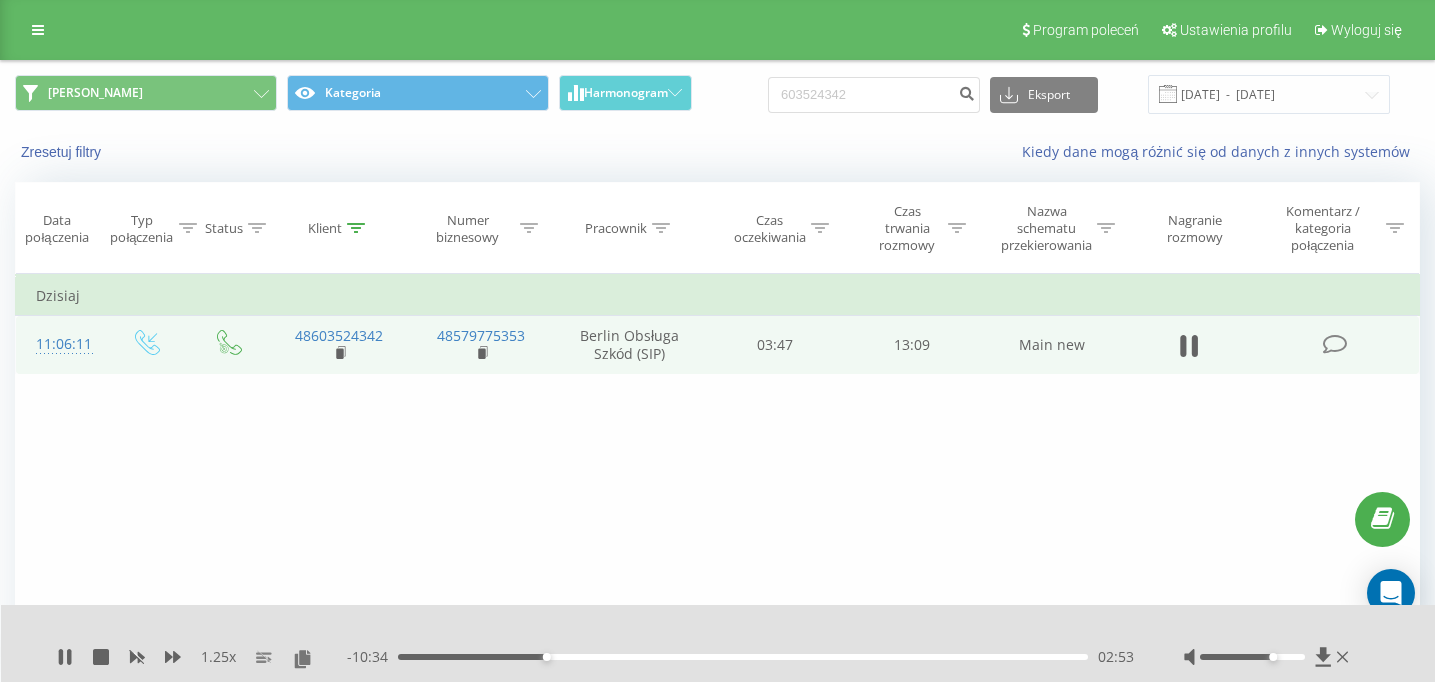 click on "02:53" at bounding box center (743, 657) 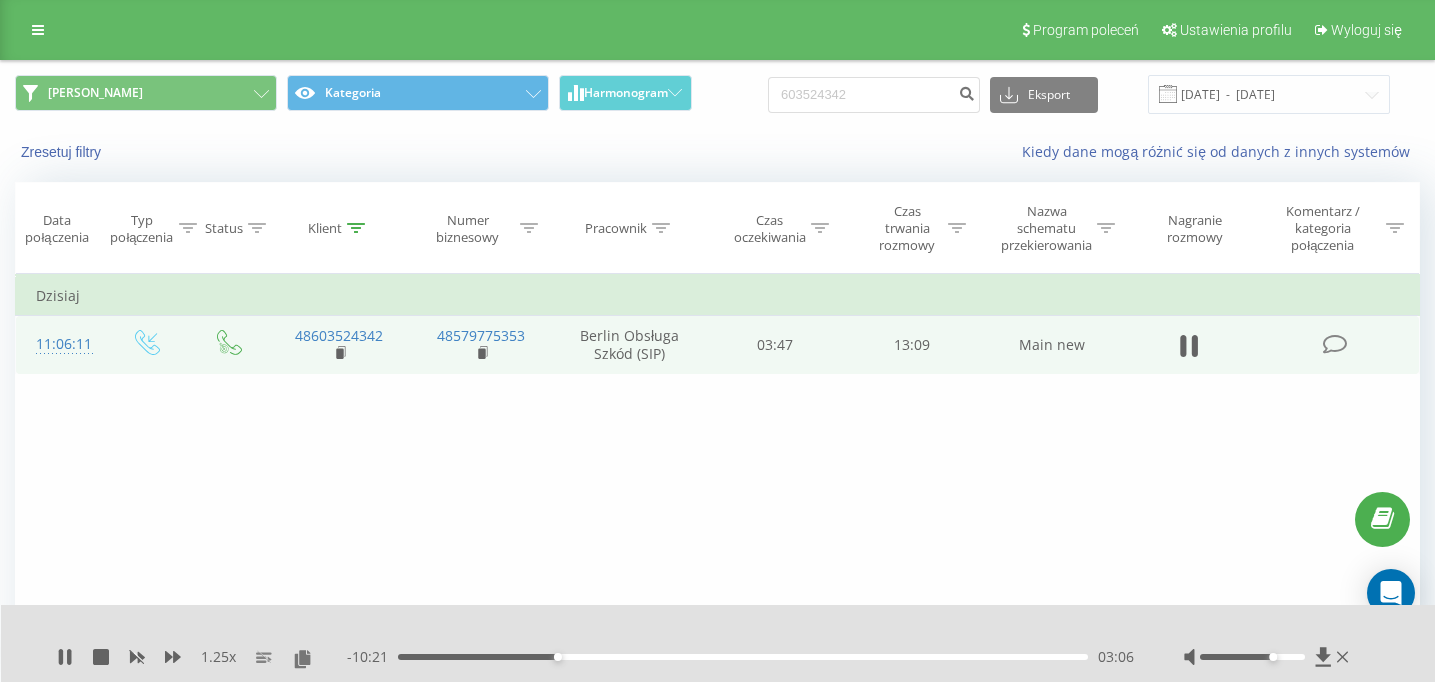 click on "03:06" at bounding box center [743, 657] 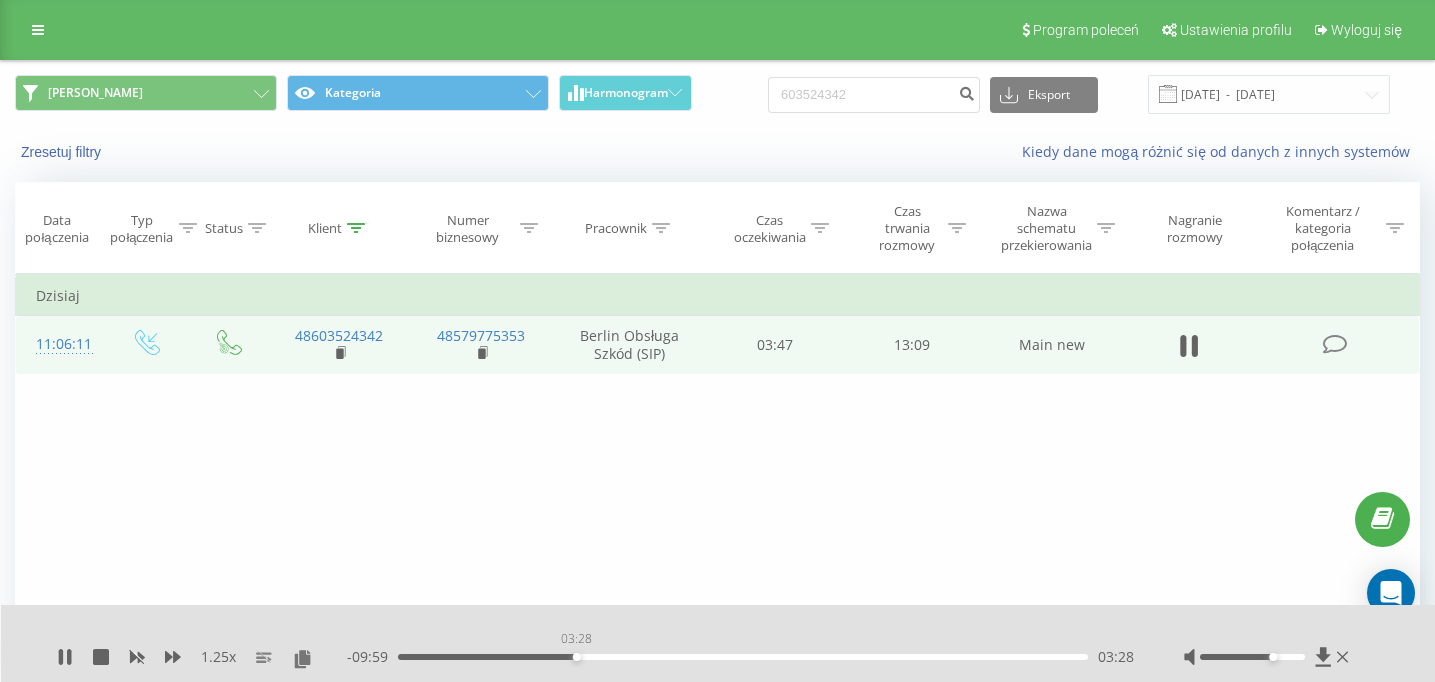 click on "03:28" at bounding box center (743, 657) 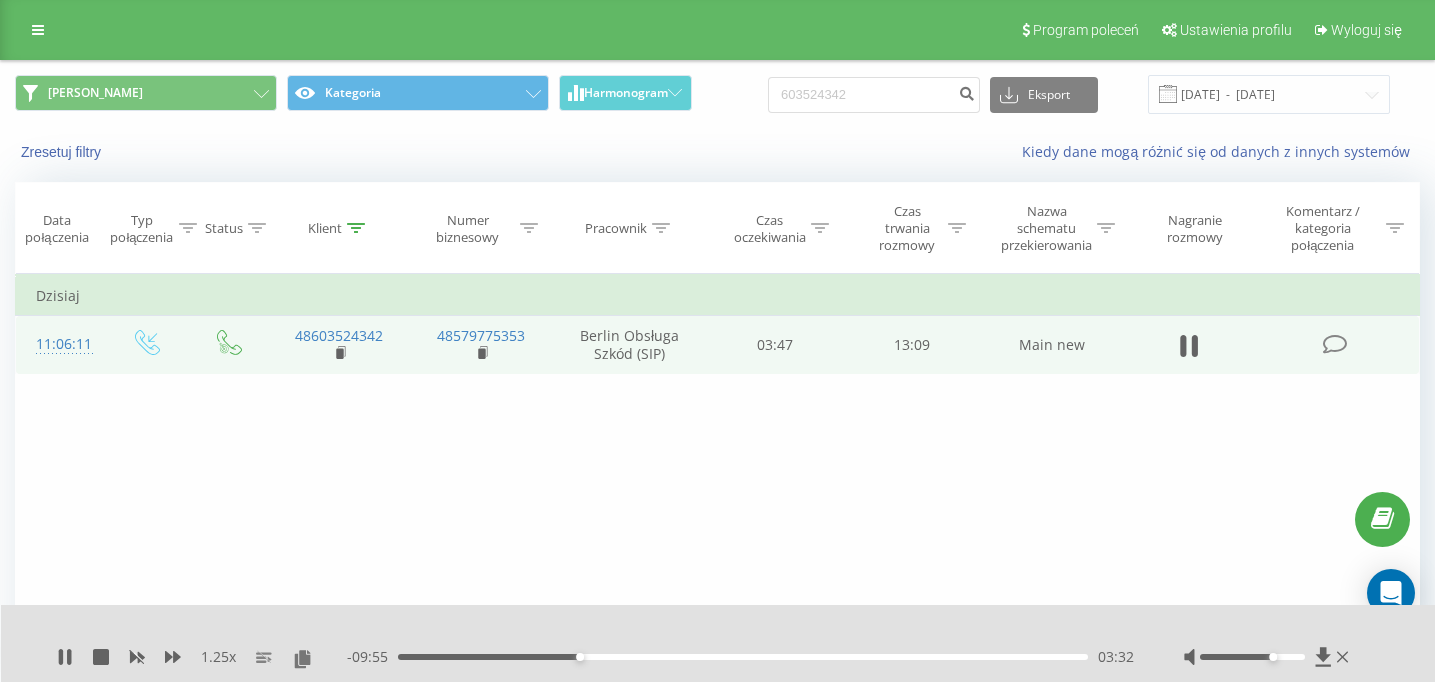 click on "03:32" at bounding box center (743, 657) 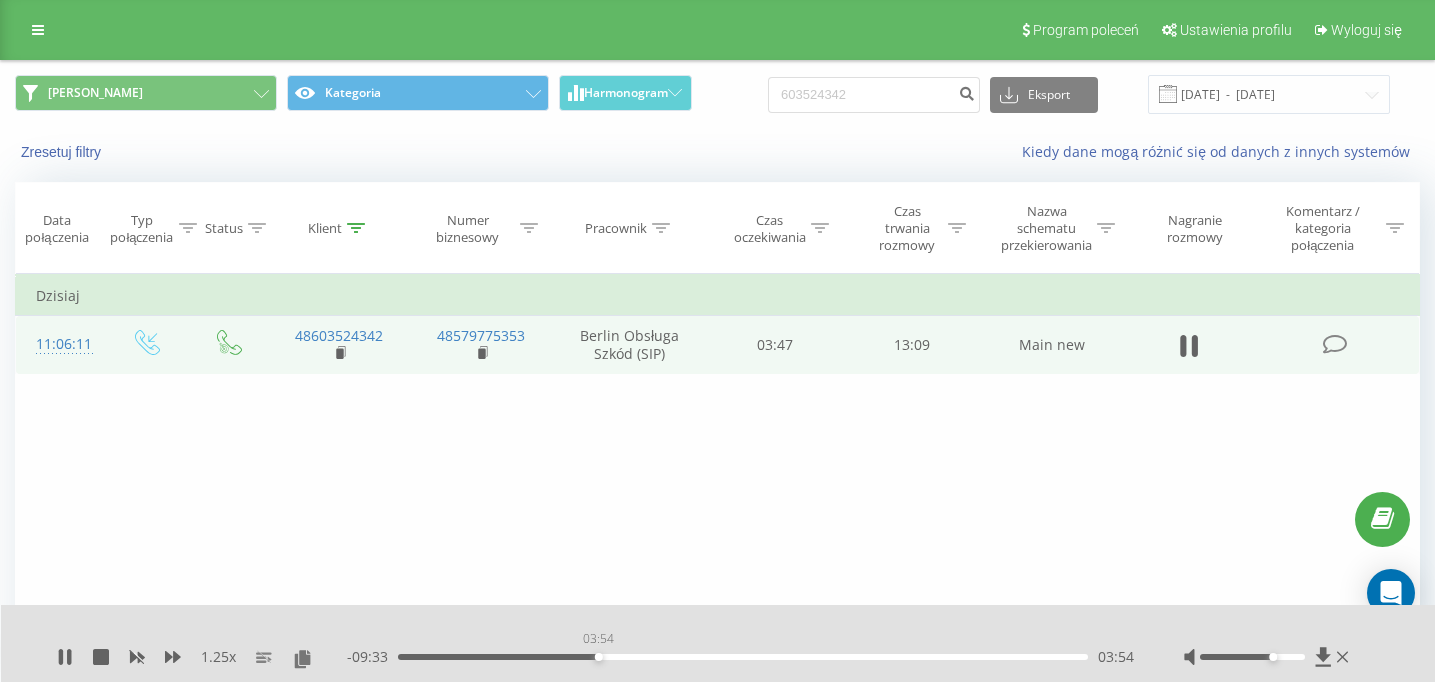 click on "03:54" at bounding box center (743, 657) 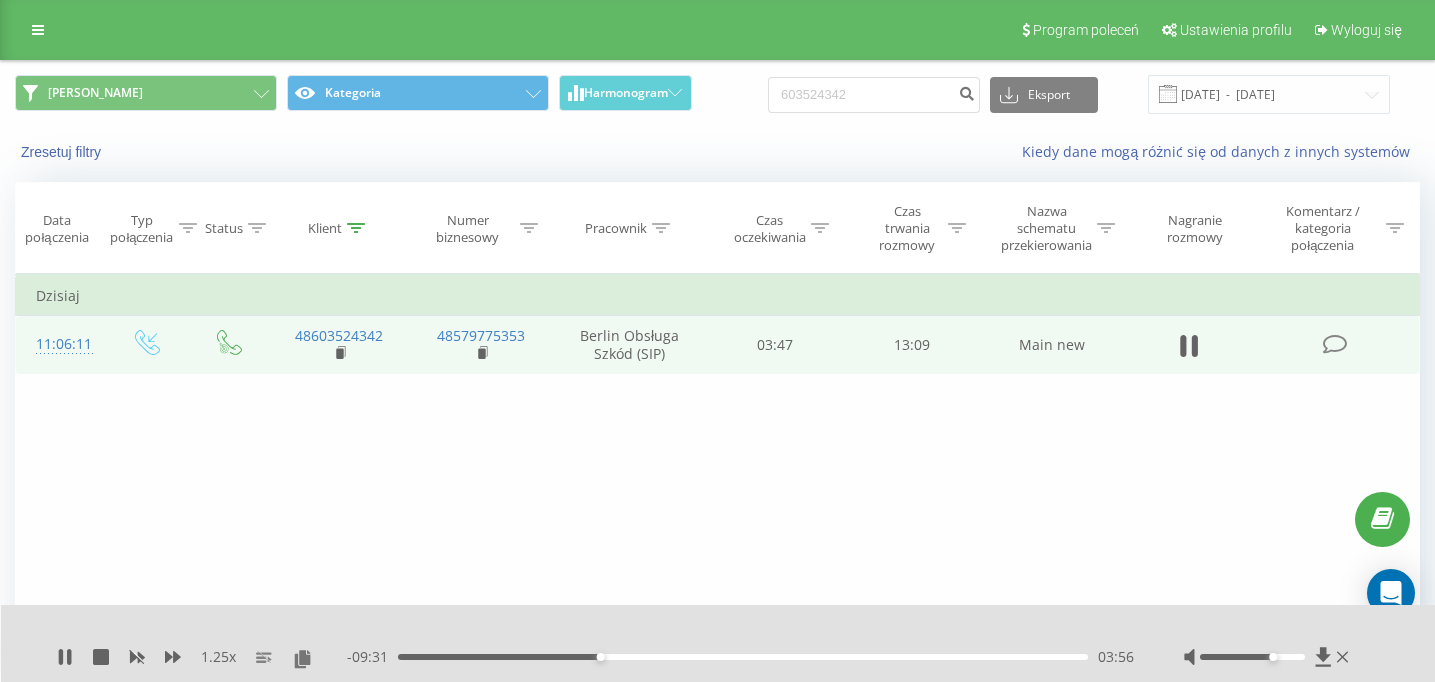 click on "03:56" at bounding box center (743, 657) 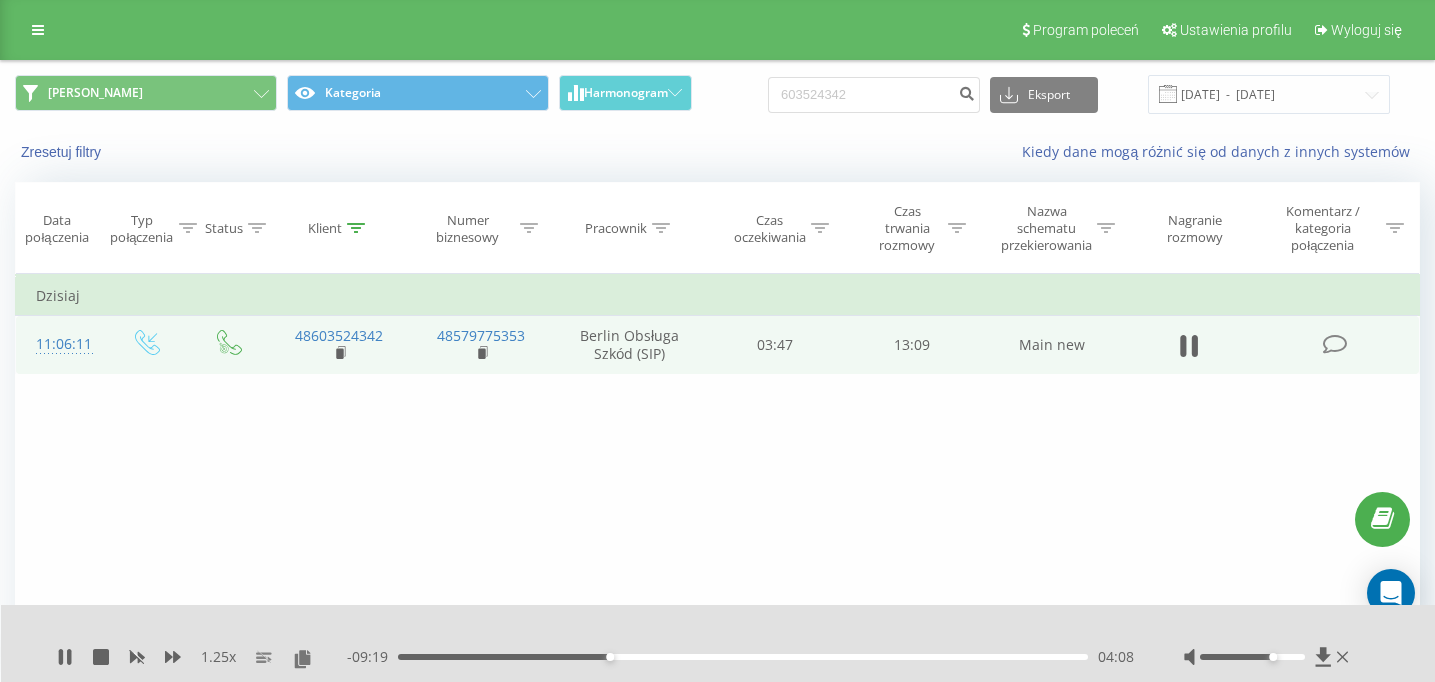 click on "04:08" at bounding box center (743, 657) 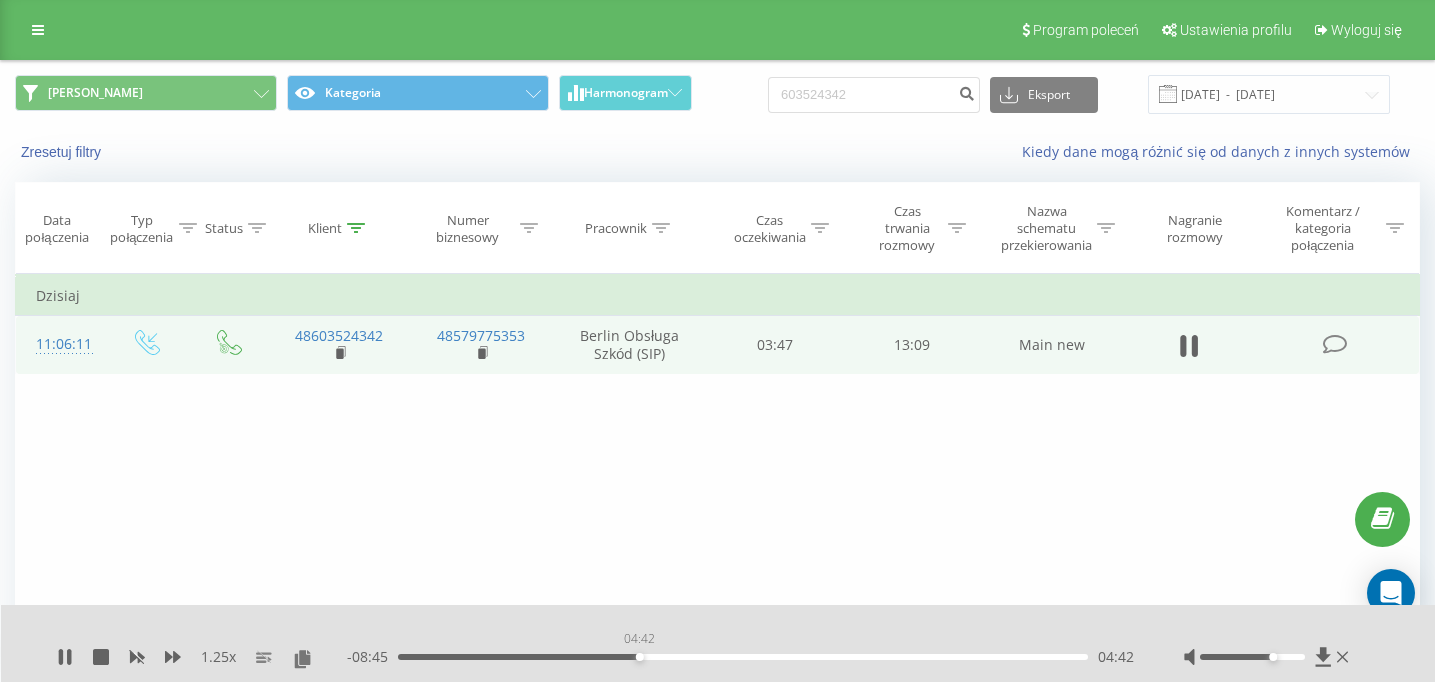 click on "04:42" at bounding box center [743, 657] 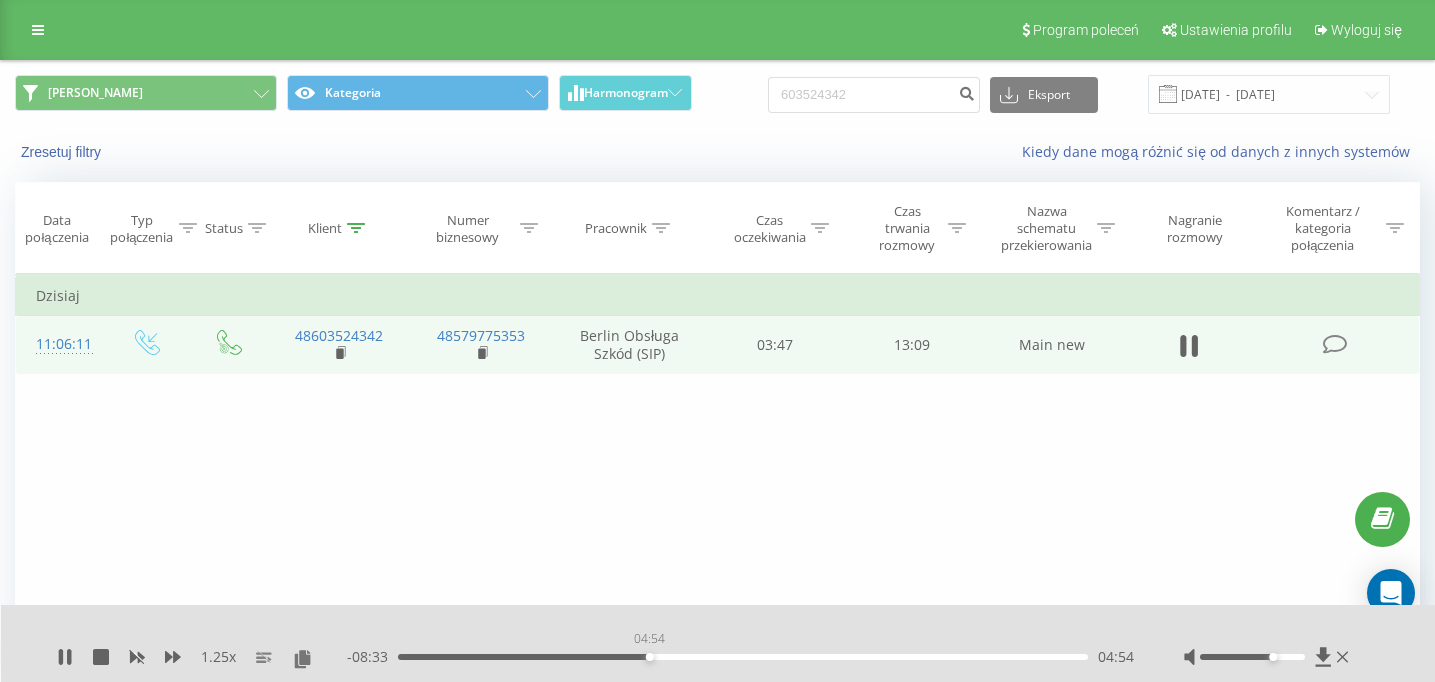 click on "04:54" at bounding box center [743, 657] 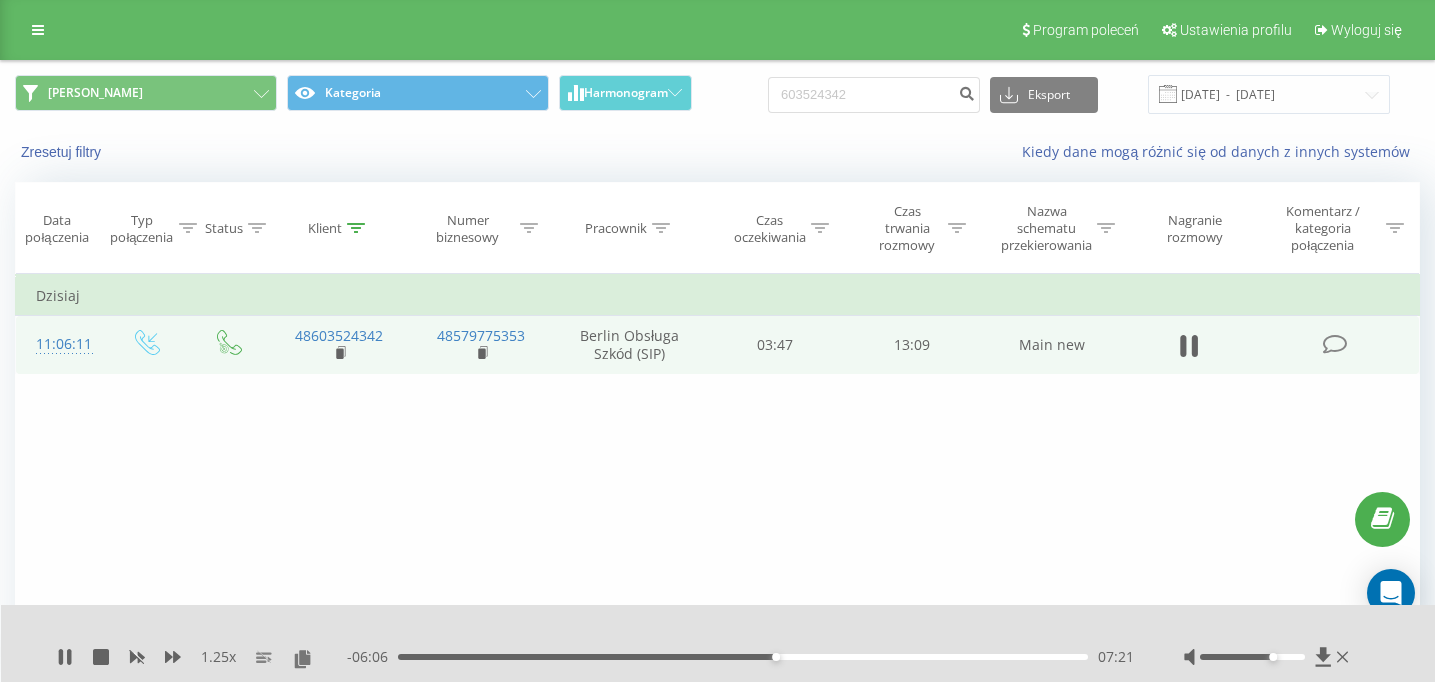 click on "- 06:06 07:21   07:21" at bounding box center (740, 657) 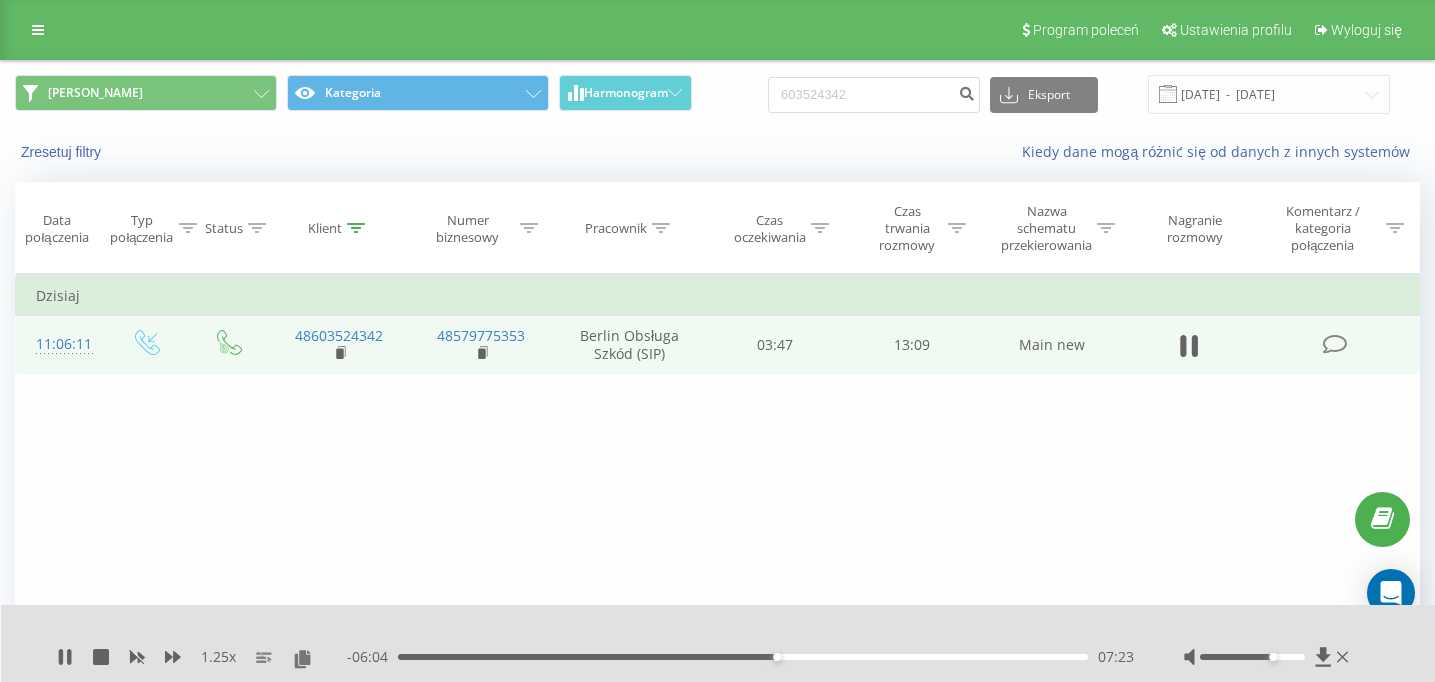 click on "- 06:04 07:23   07:23" at bounding box center (740, 657) 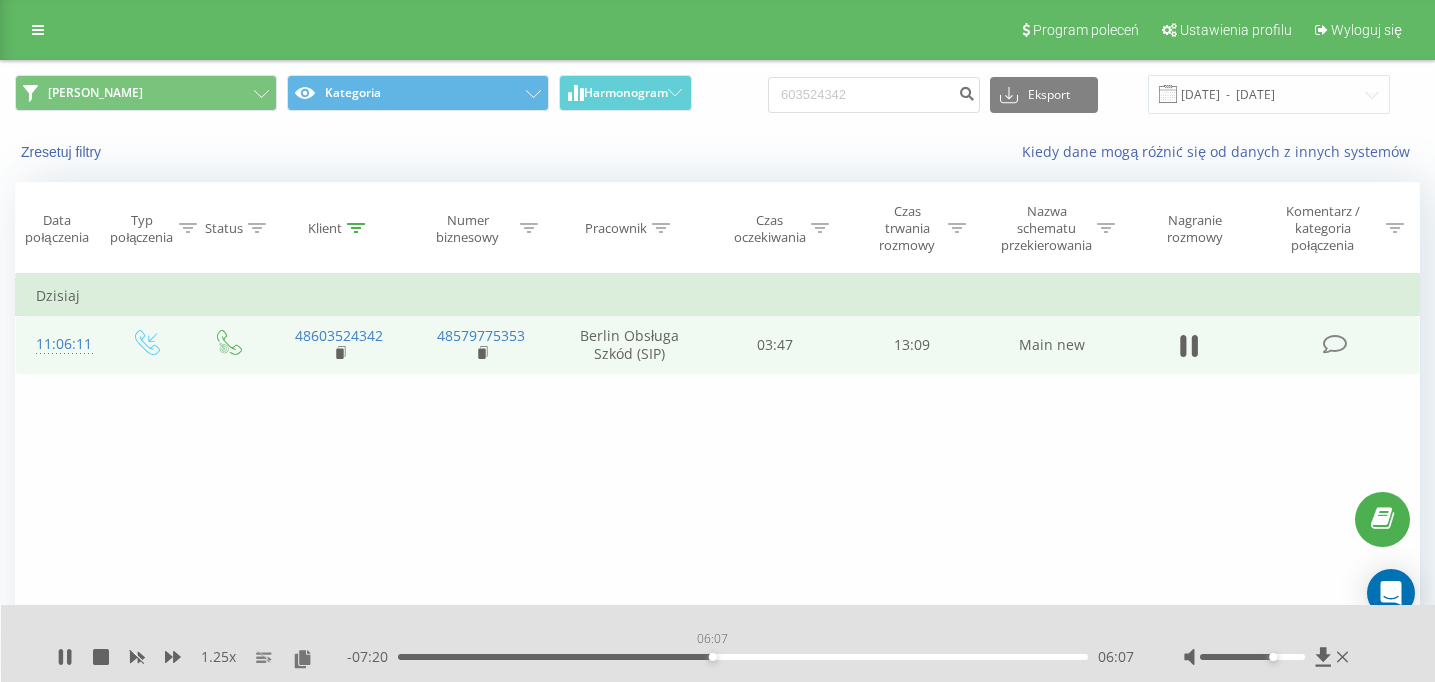 click on "06:07" at bounding box center (743, 657) 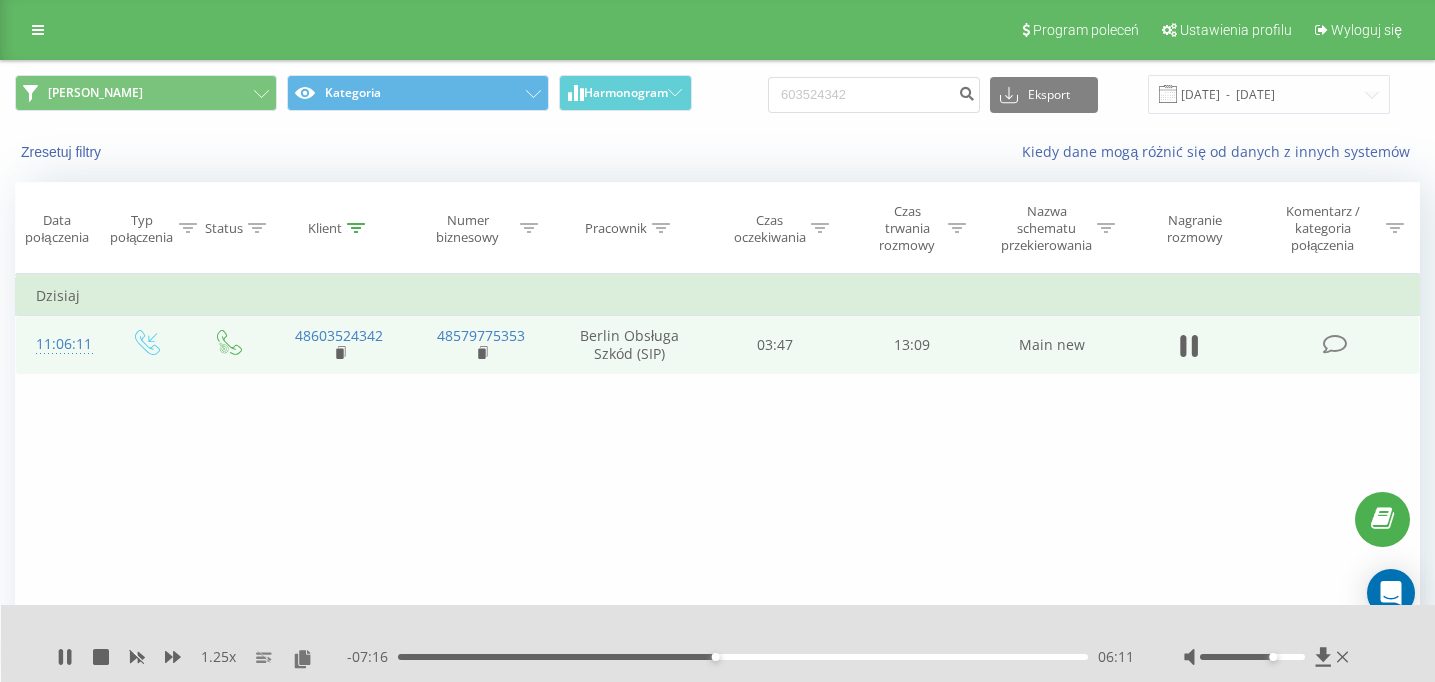 click on "06:11" at bounding box center (743, 657) 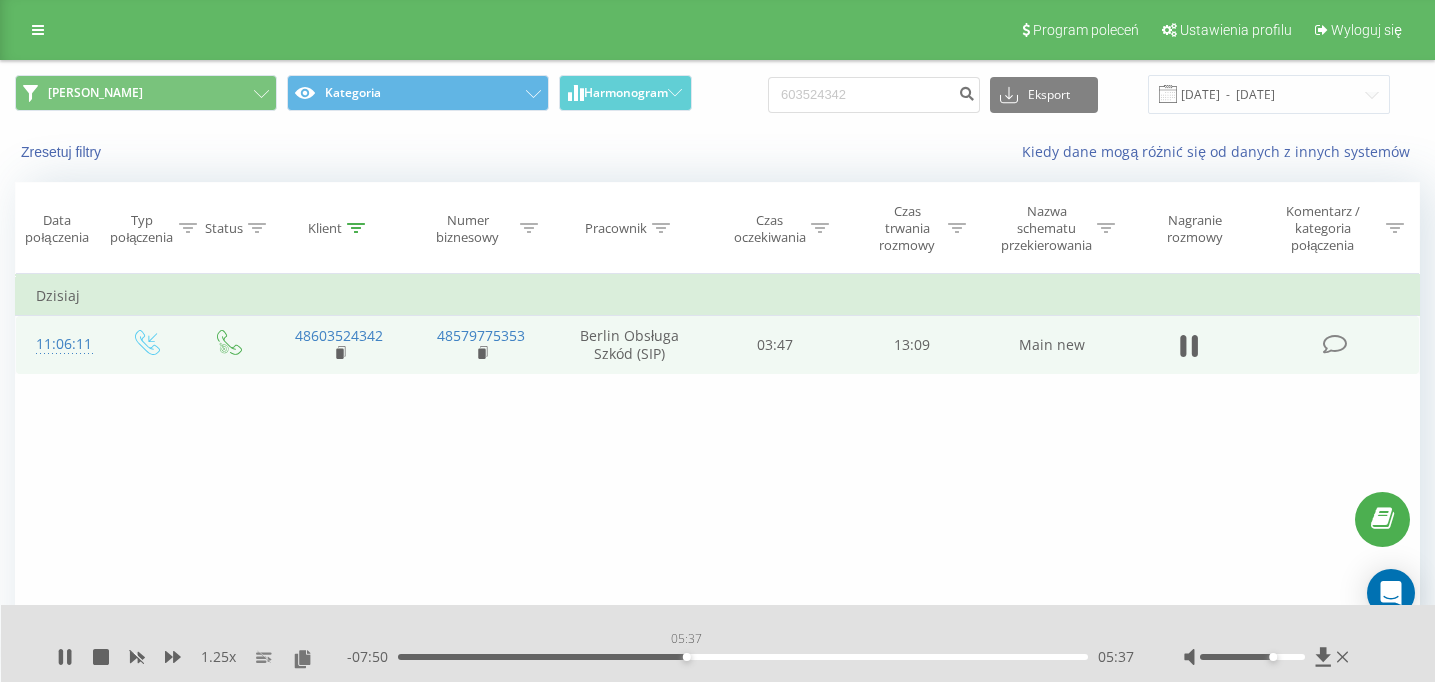 click on "05:37" at bounding box center [743, 657] 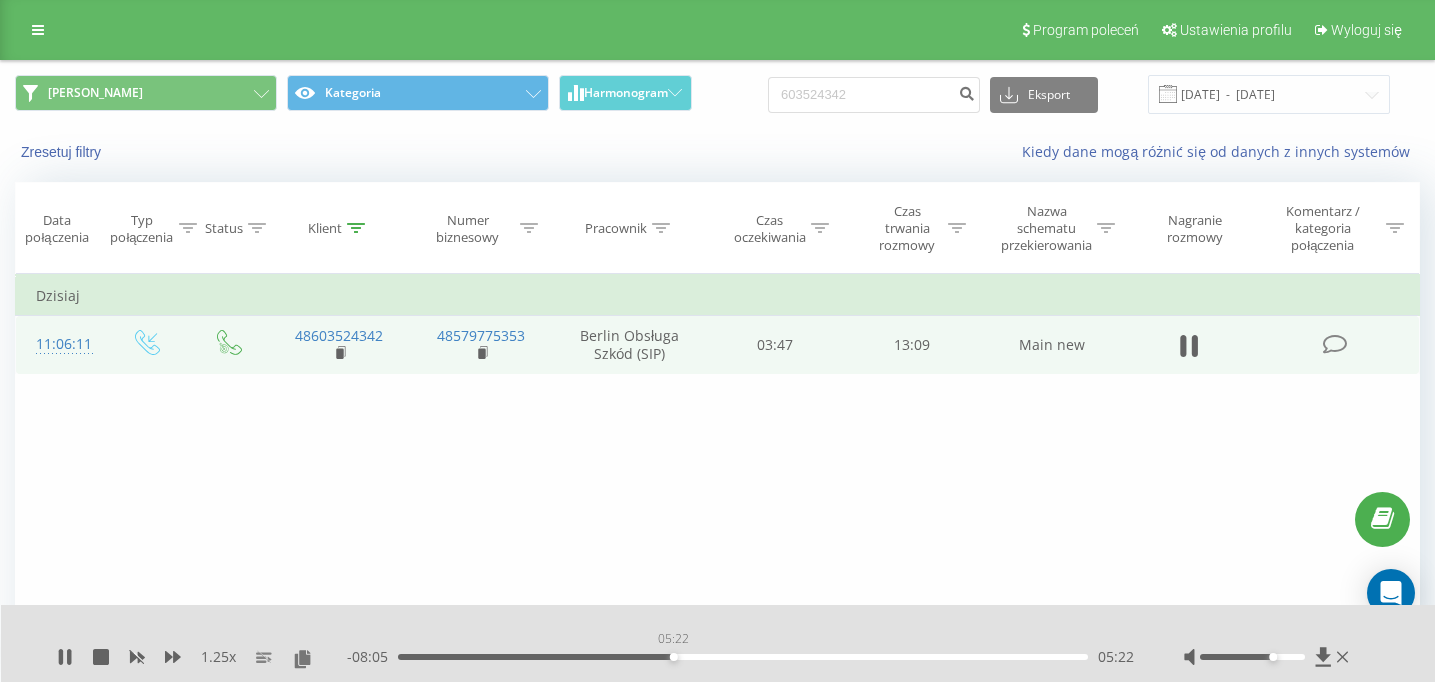 click on "05:22" at bounding box center (743, 657) 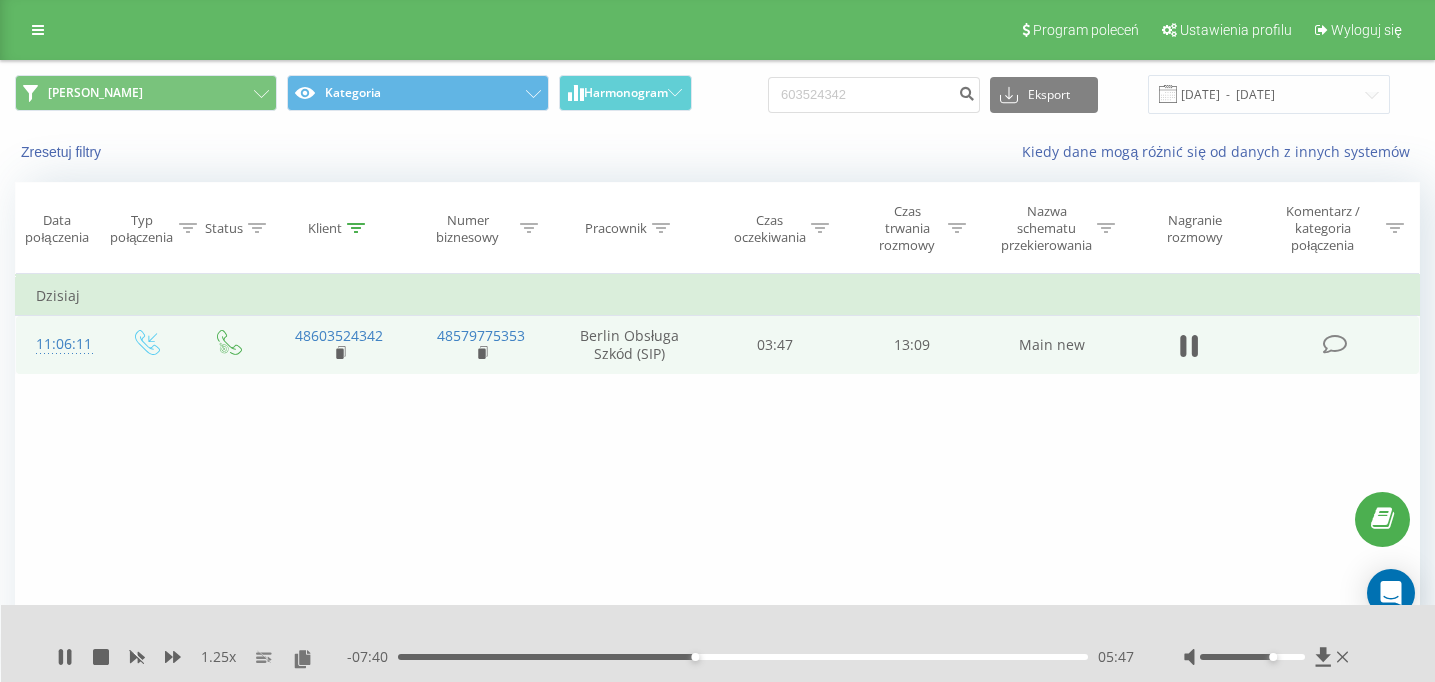 click 